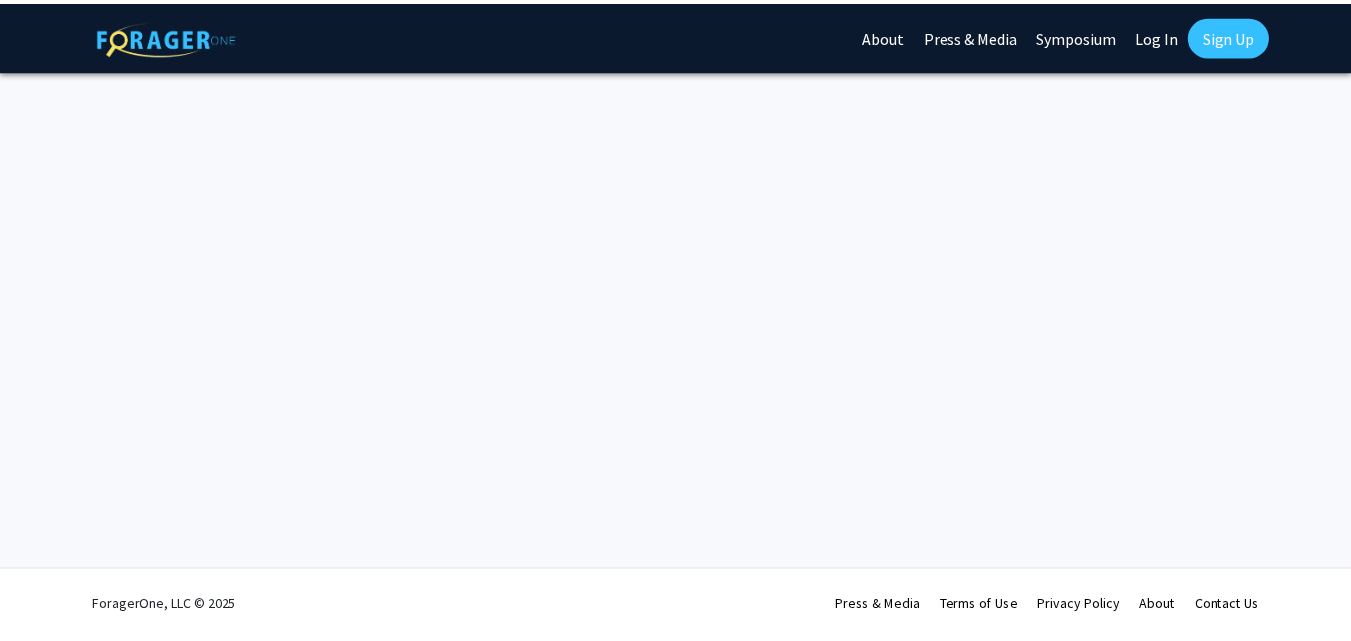 scroll, scrollTop: 0, scrollLeft: 0, axis: both 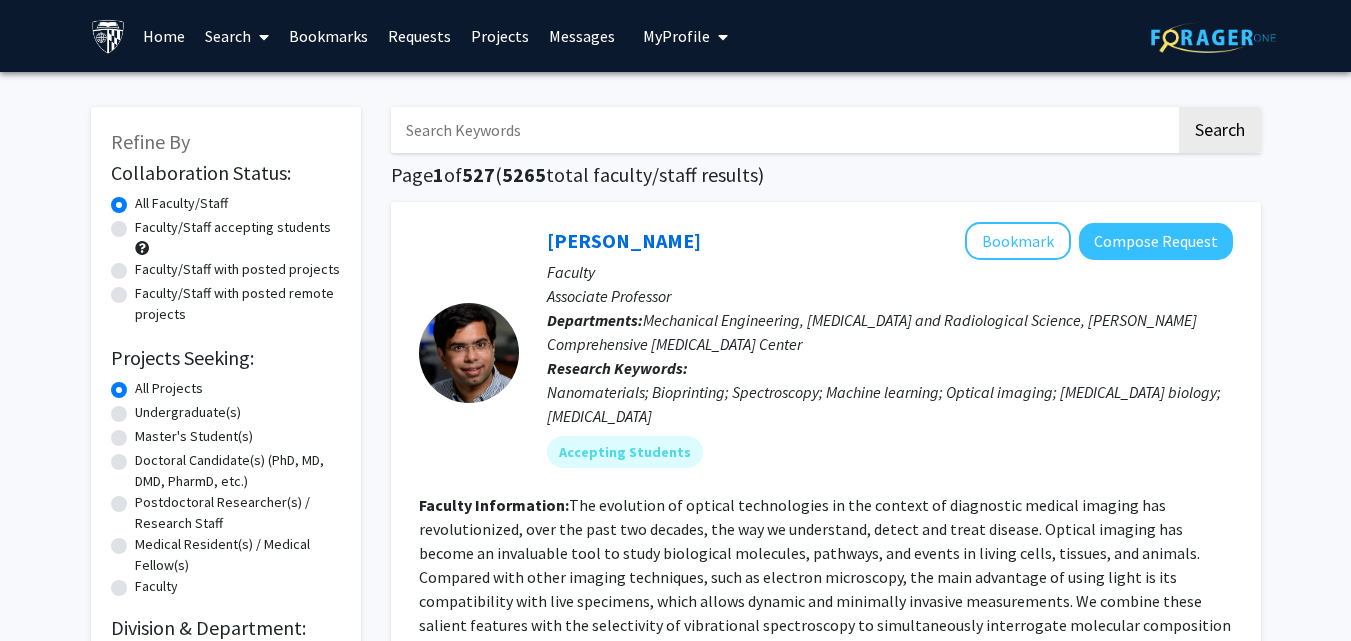 click on "My   Profile" at bounding box center [685, 36] 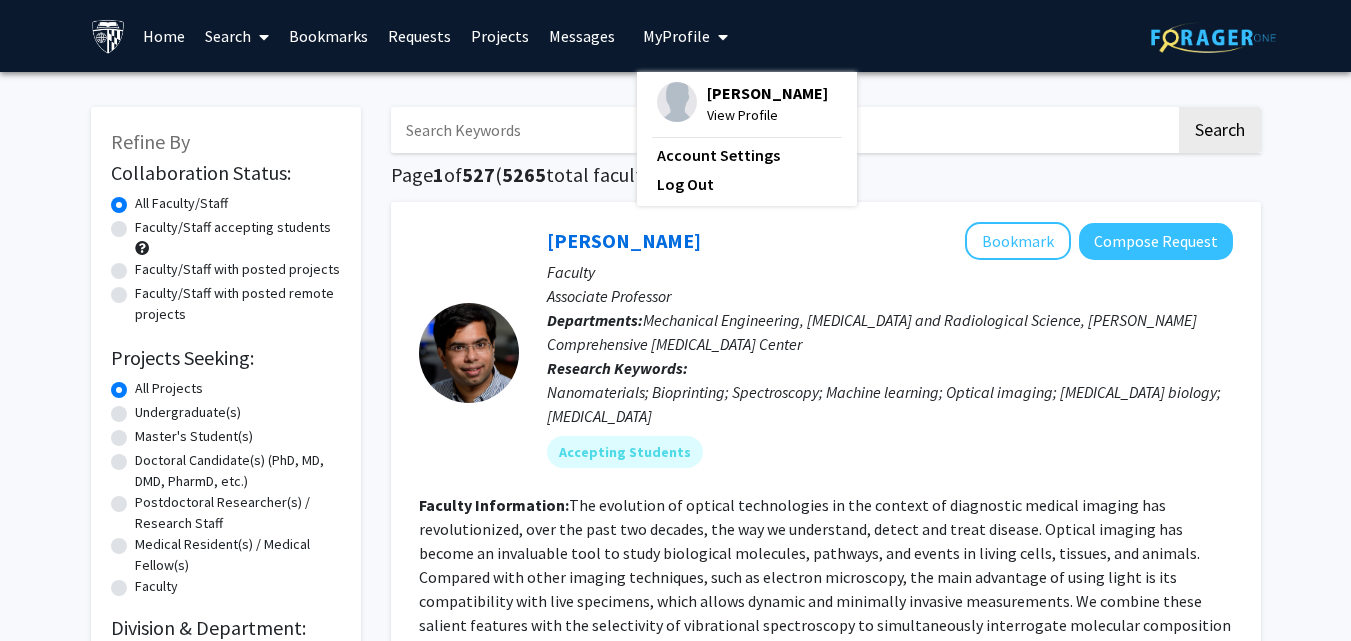 click on "Bookmarks" at bounding box center [328, 36] 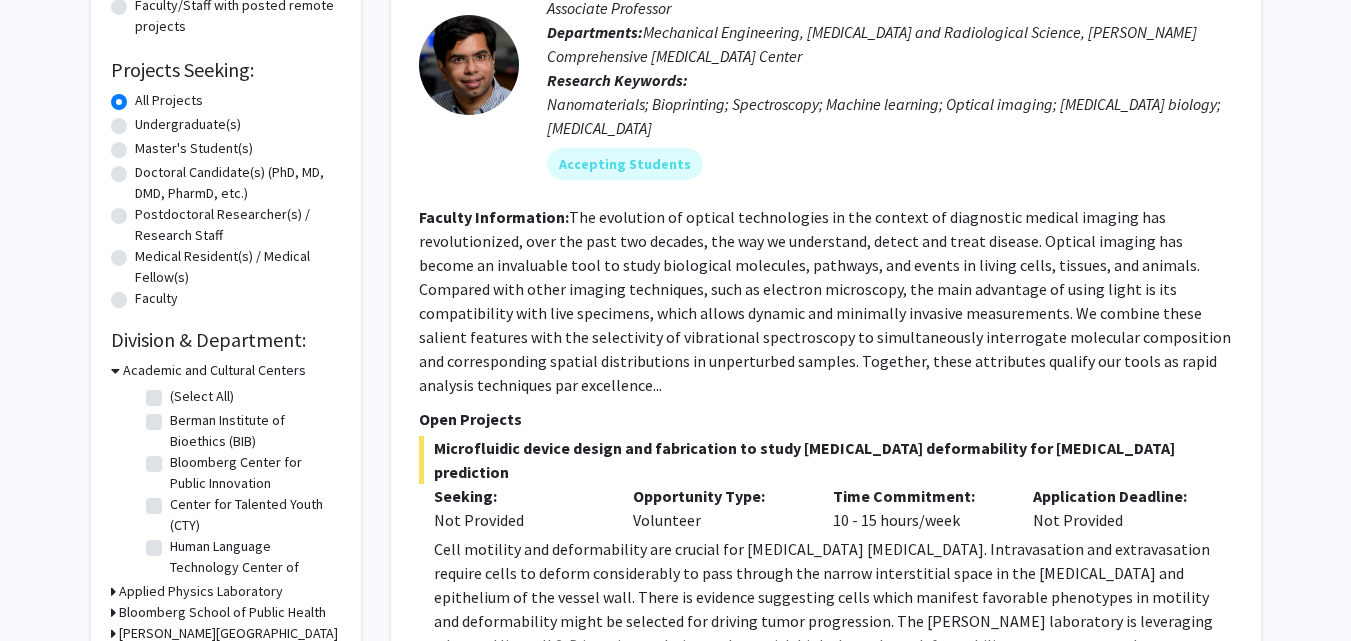 scroll, scrollTop: 400, scrollLeft: 0, axis: vertical 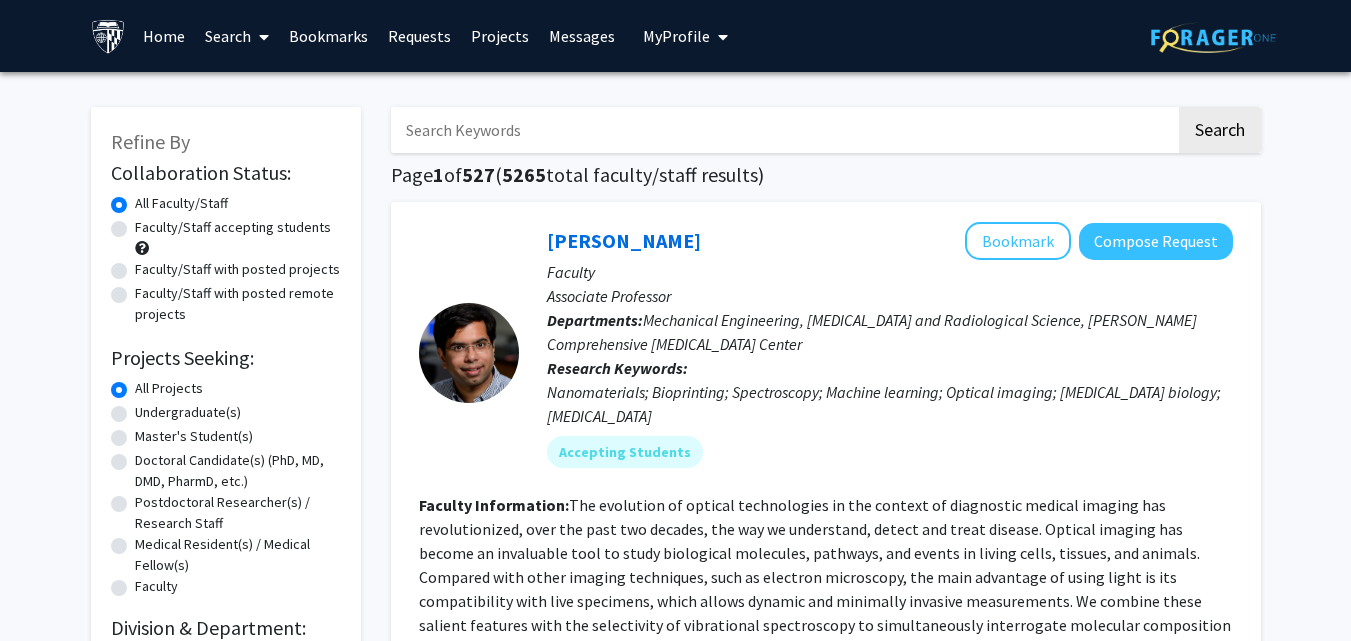 click on "Faculty/Staff with posted projects" 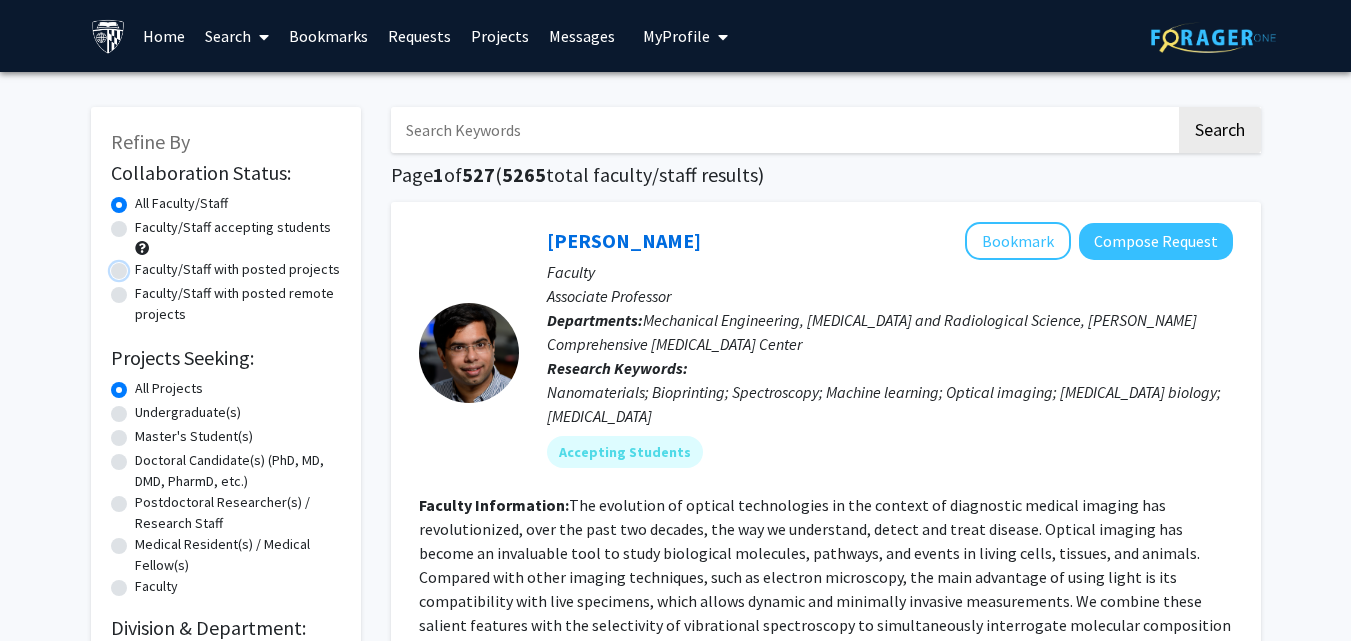 click on "Faculty/Staff with posted projects" at bounding box center [141, 265] 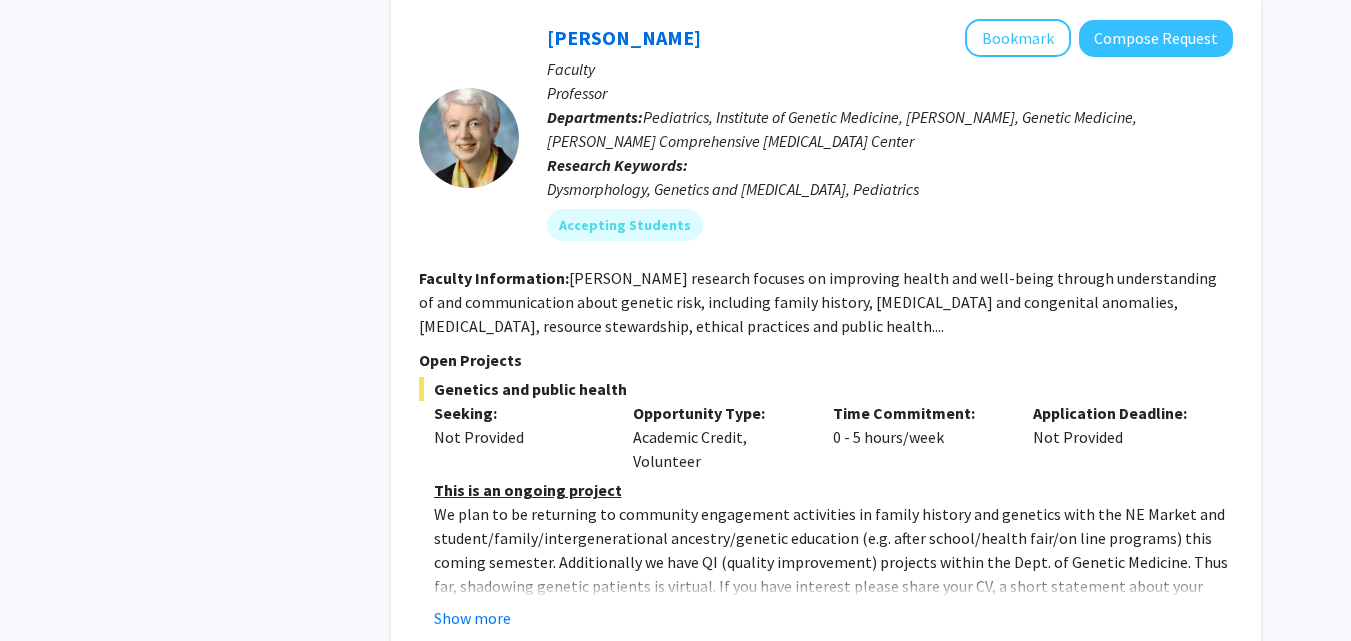 scroll, scrollTop: 9000, scrollLeft: 0, axis: vertical 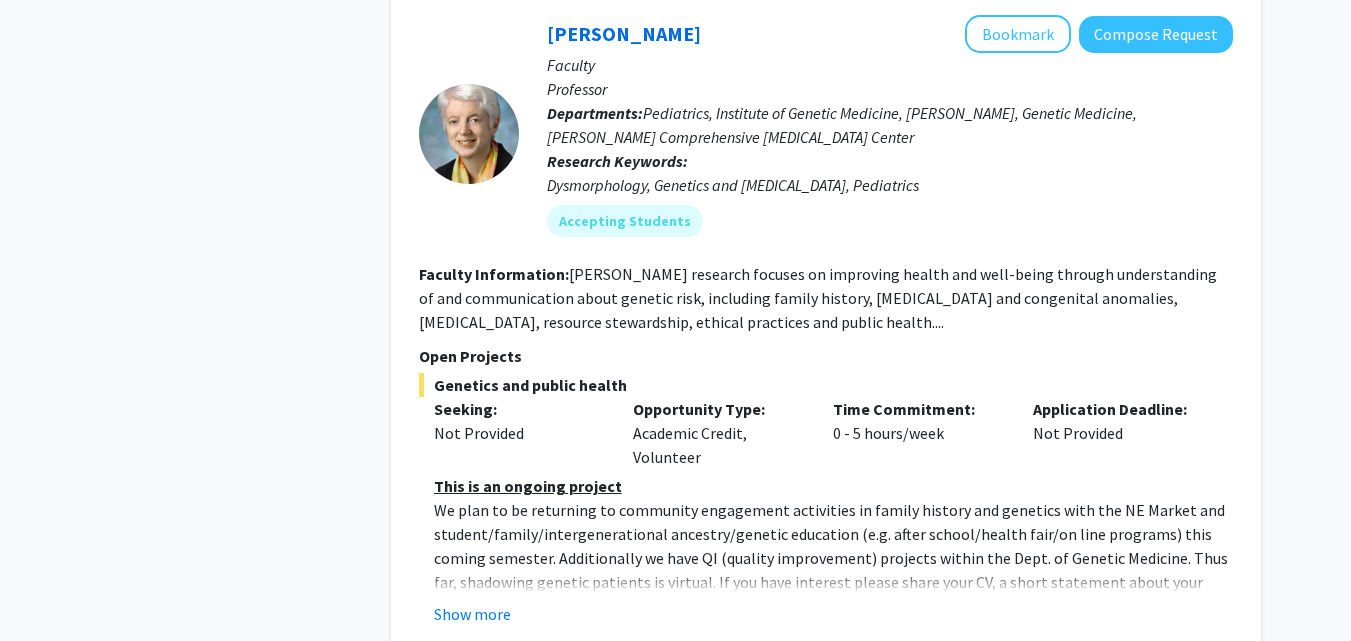 click on "2" 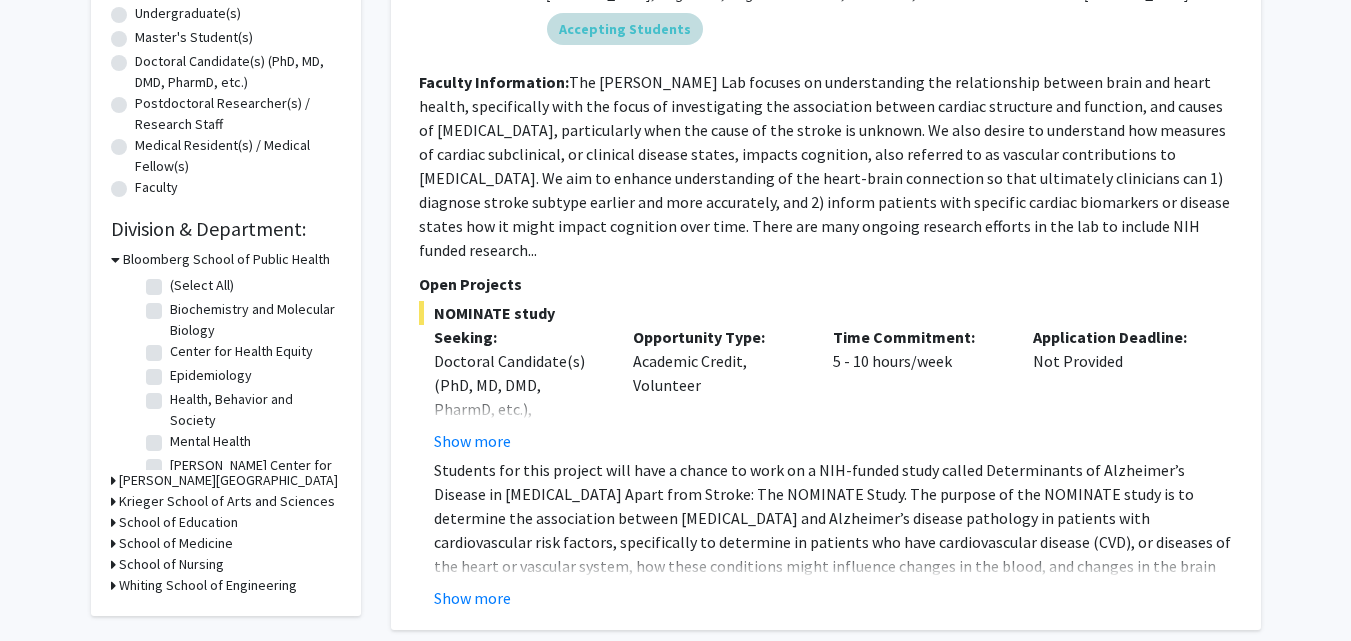 scroll, scrollTop: 400, scrollLeft: 0, axis: vertical 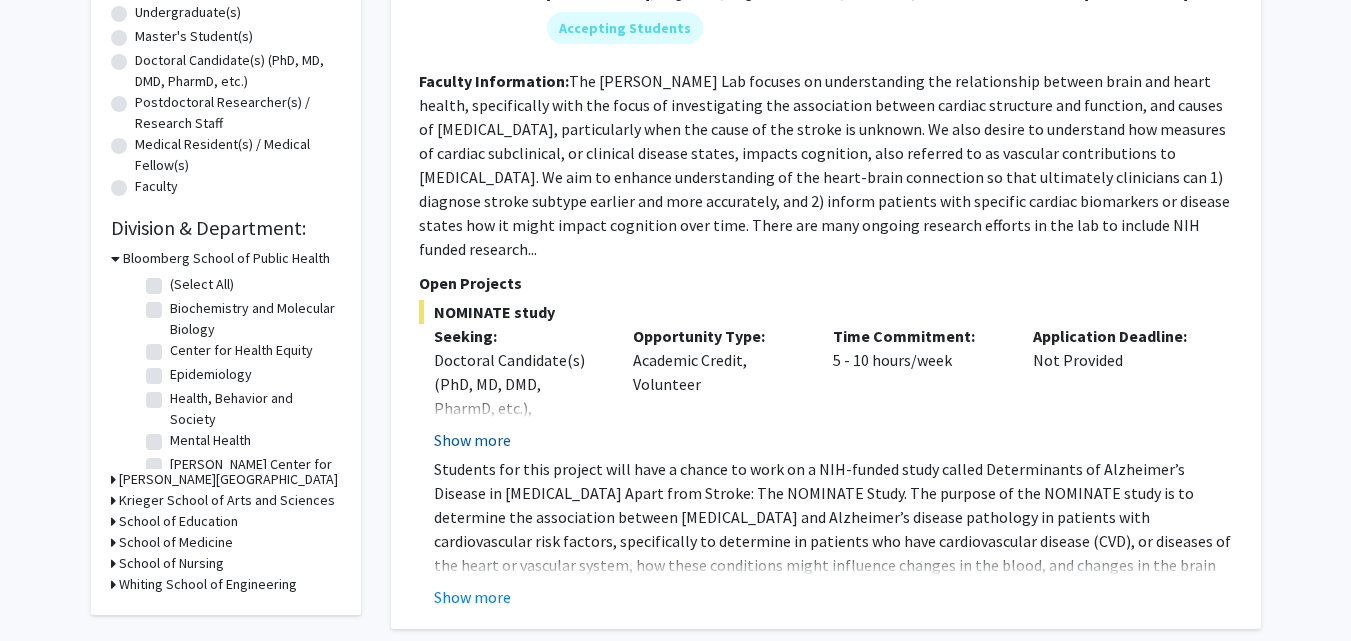 click on "Show more" 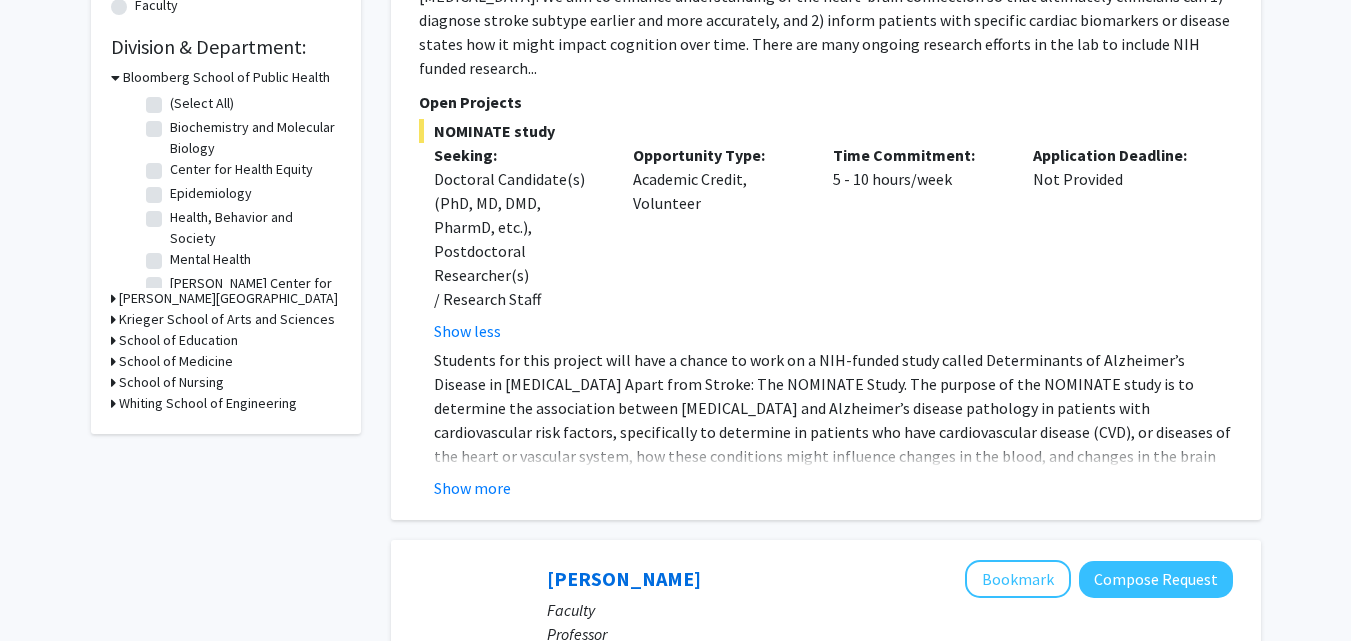 scroll, scrollTop: 600, scrollLeft: 0, axis: vertical 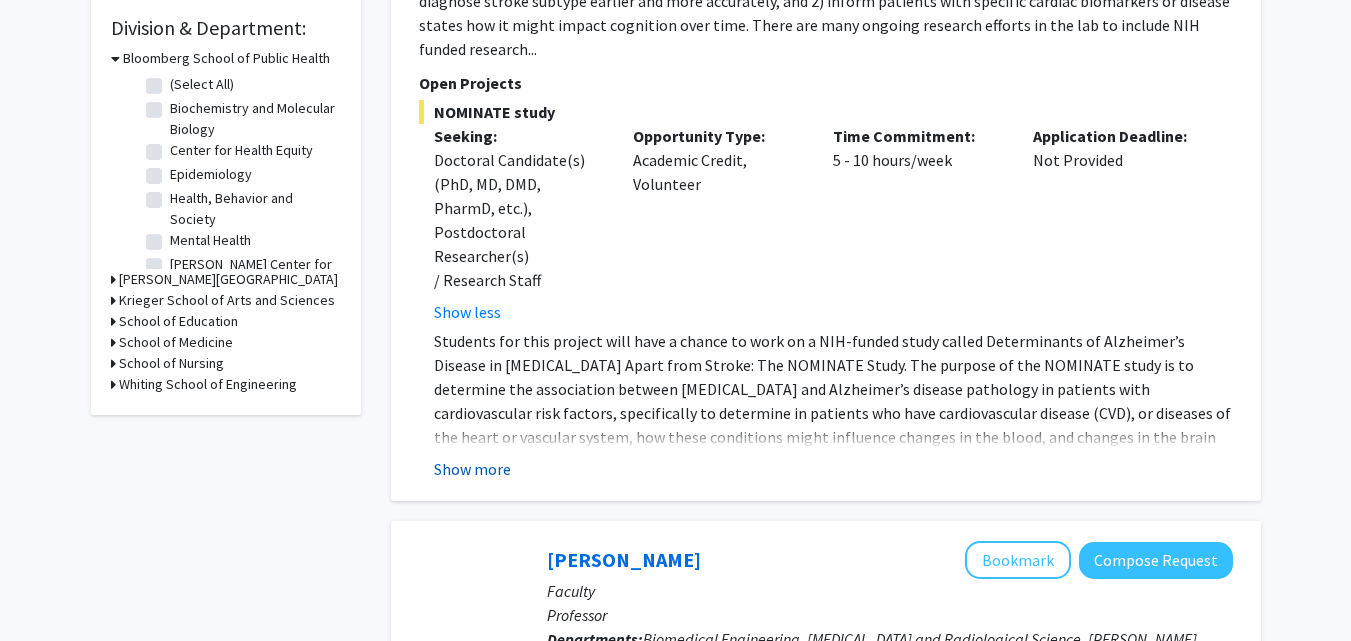 click on "Show more" 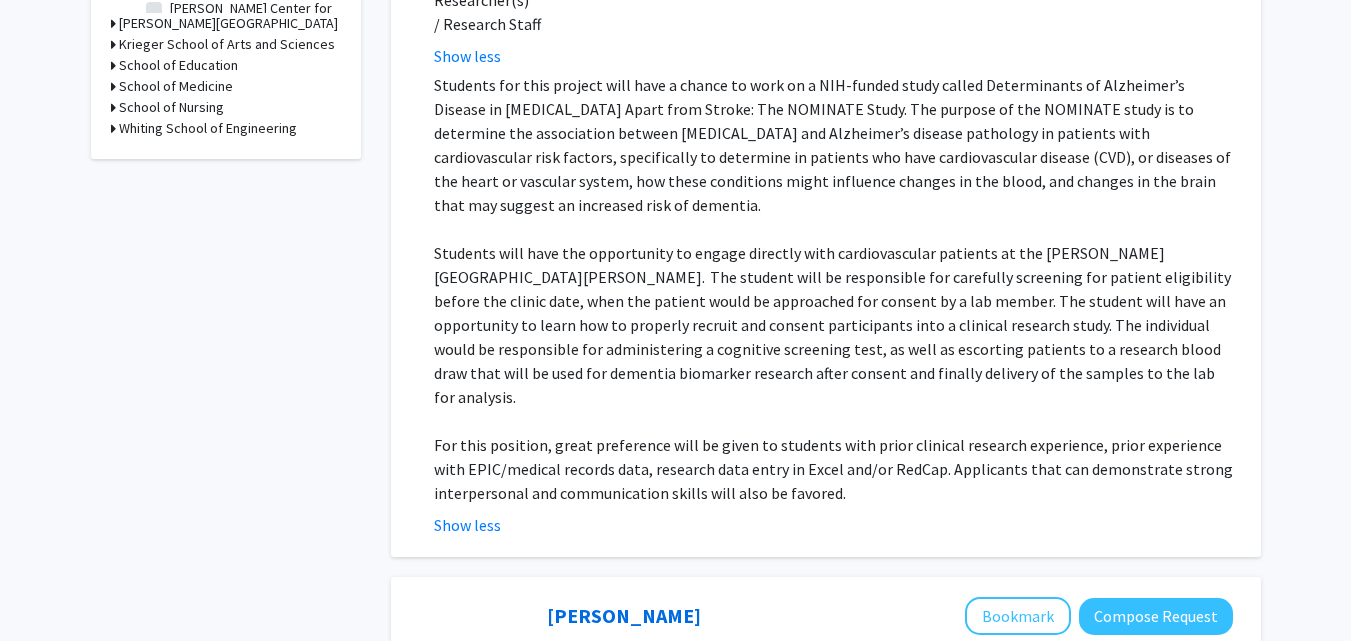 scroll, scrollTop: 1200, scrollLeft: 0, axis: vertical 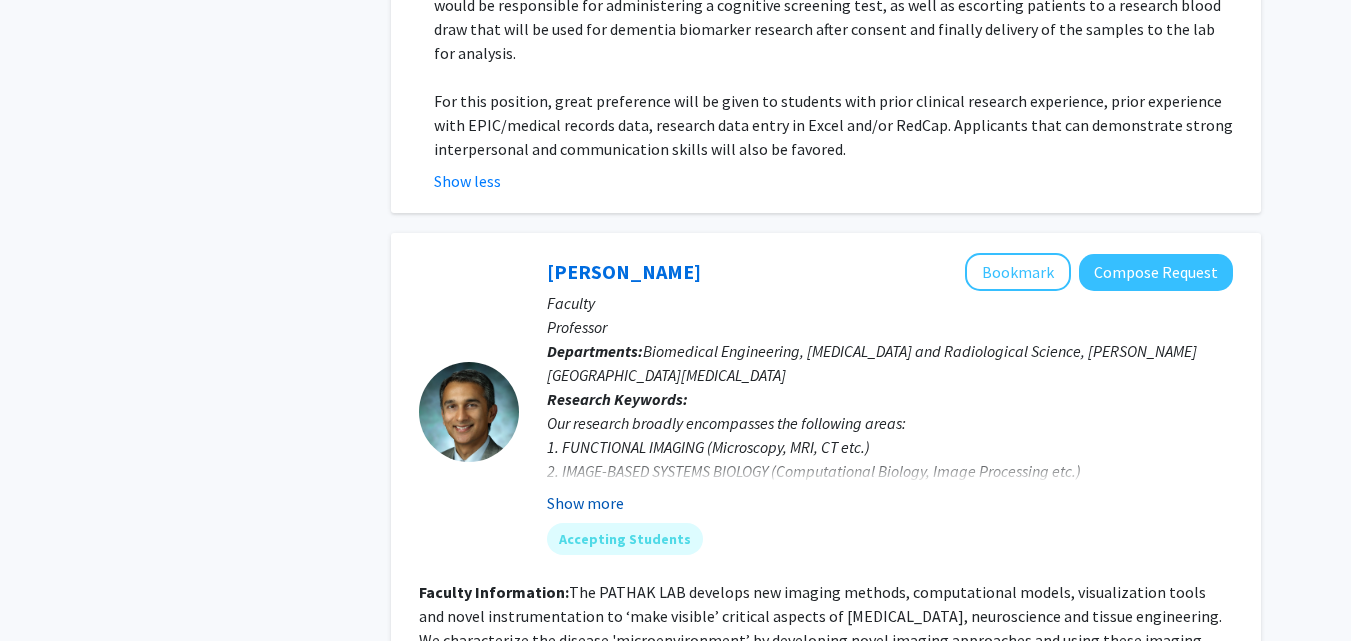 click on "Show more" 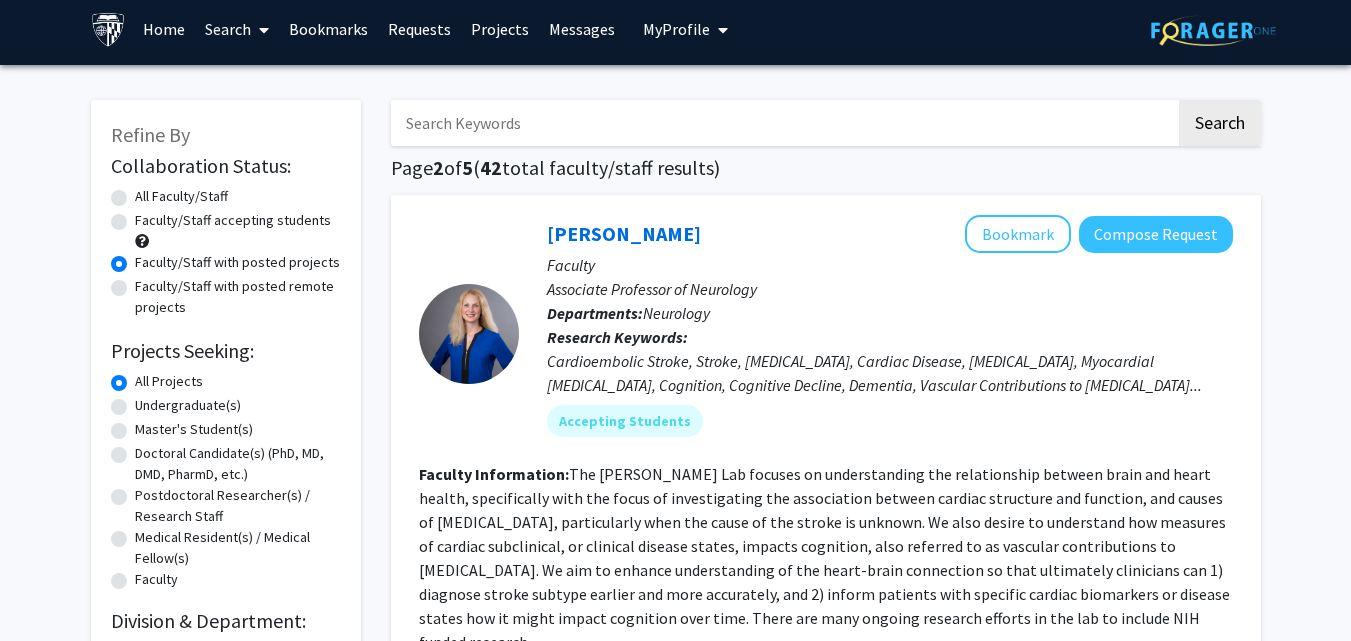 scroll, scrollTop: 0, scrollLeft: 0, axis: both 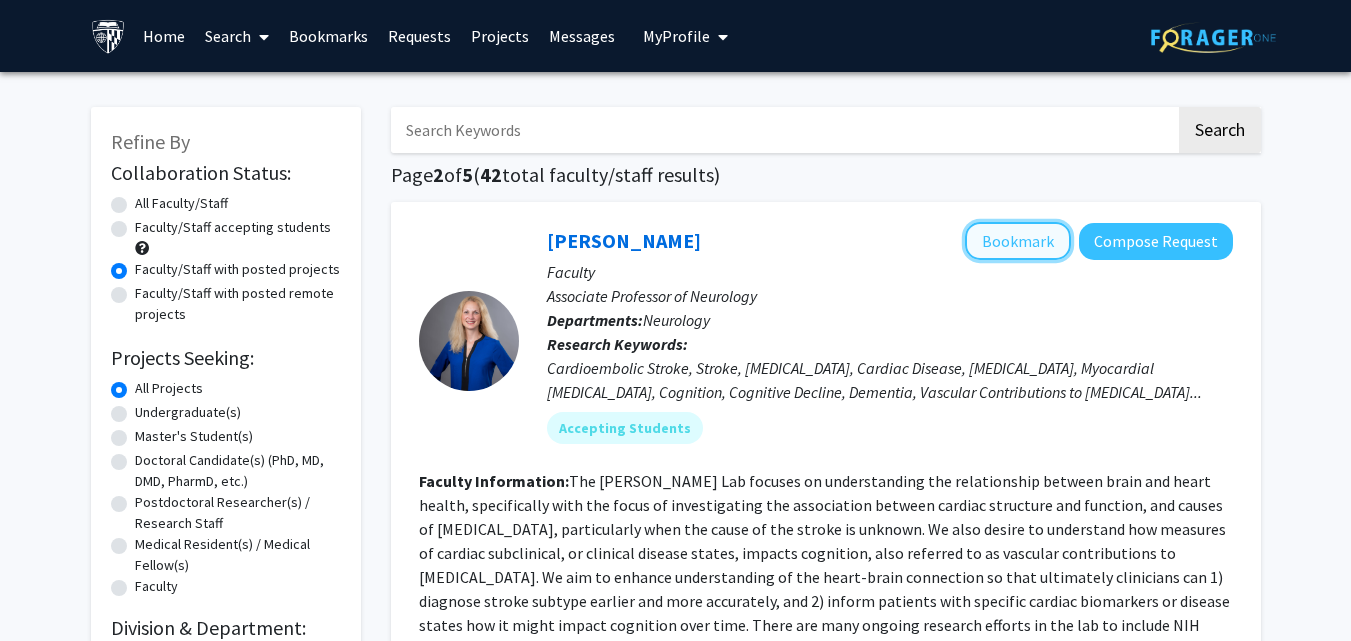 click on "Bookmark" 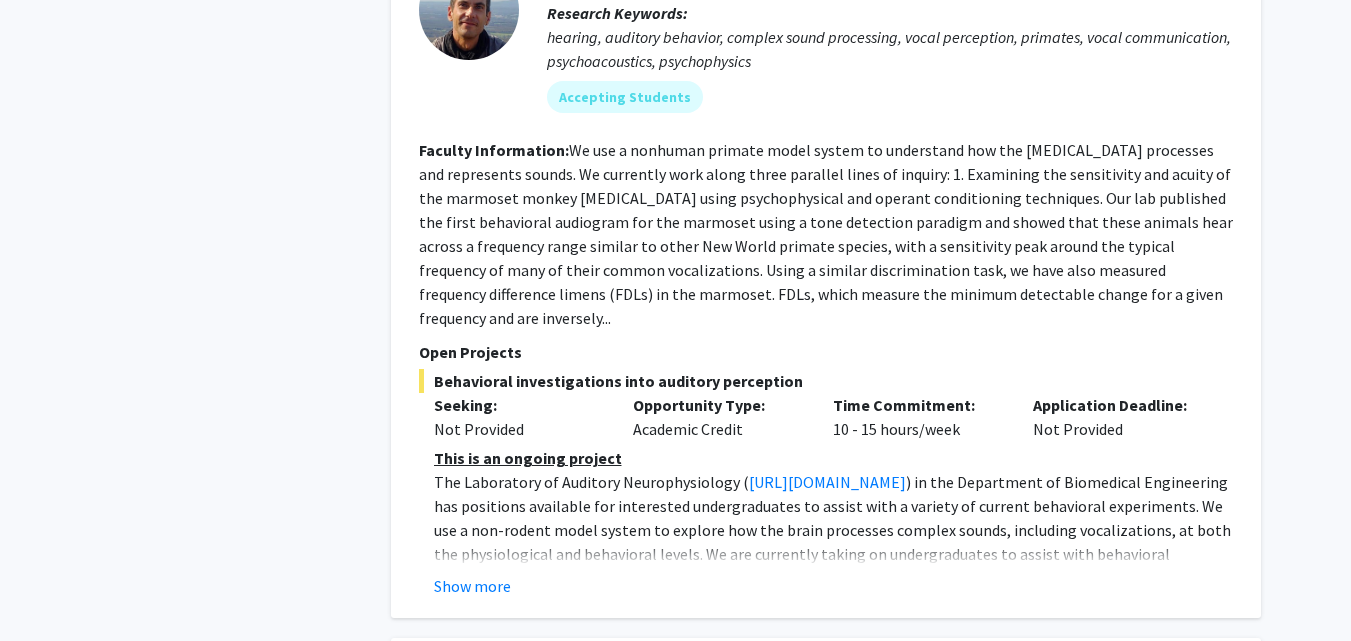 scroll, scrollTop: 2500, scrollLeft: 0, axis: vertical 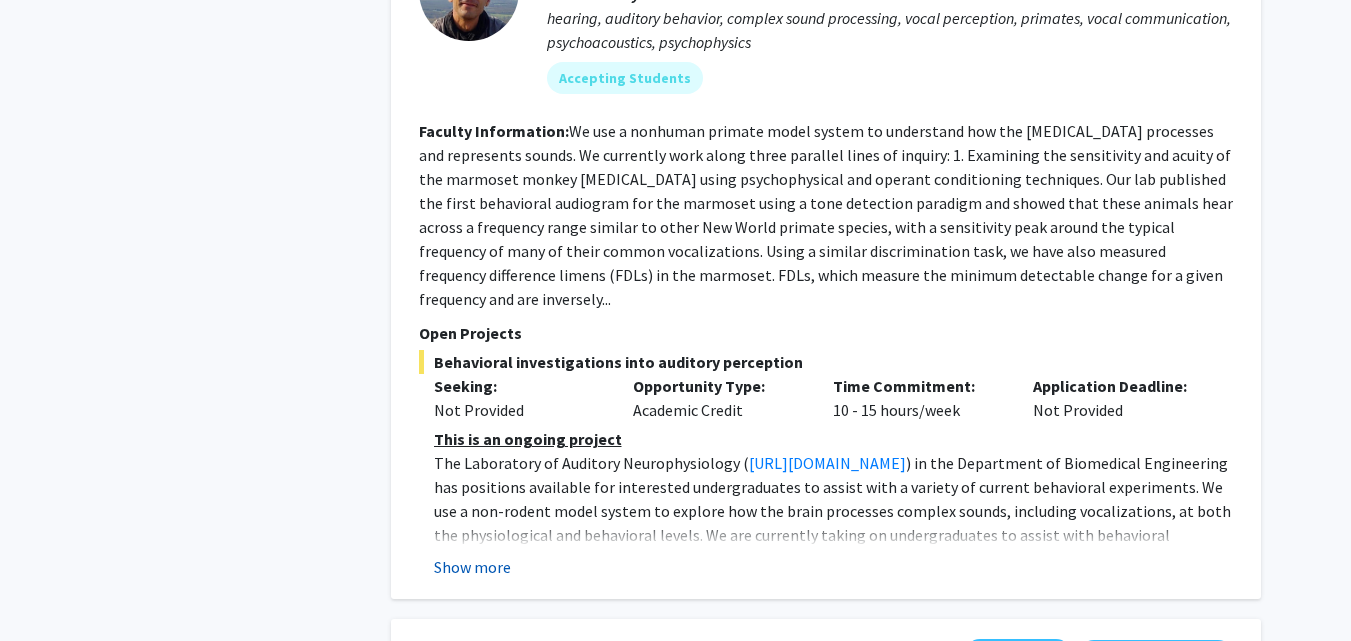 click on "Show more" 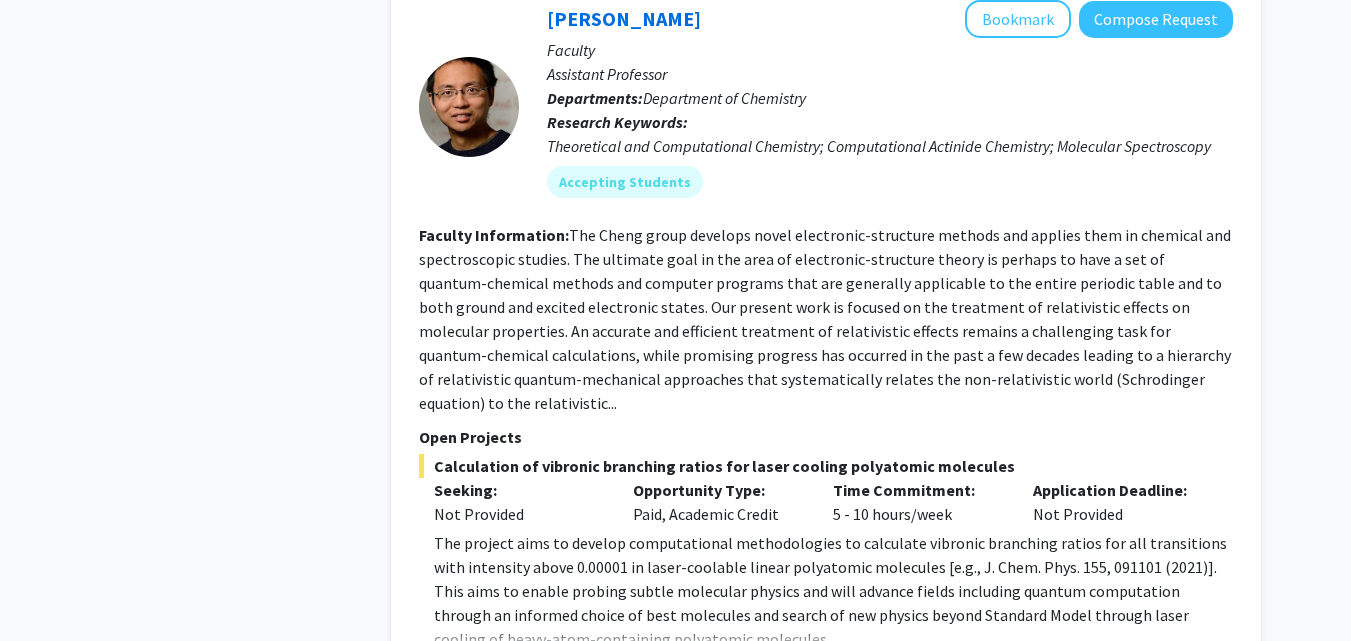 scroll, scrollTop: 6900, scrollLeft: 0, axis: vertical 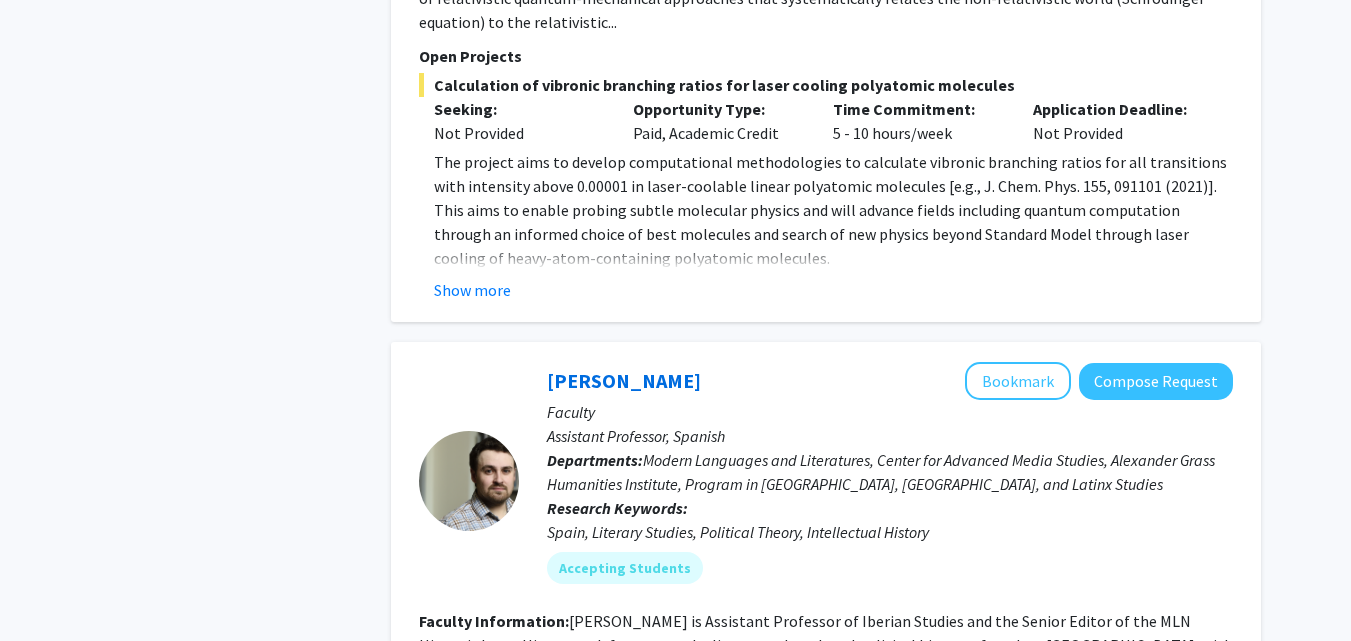 click 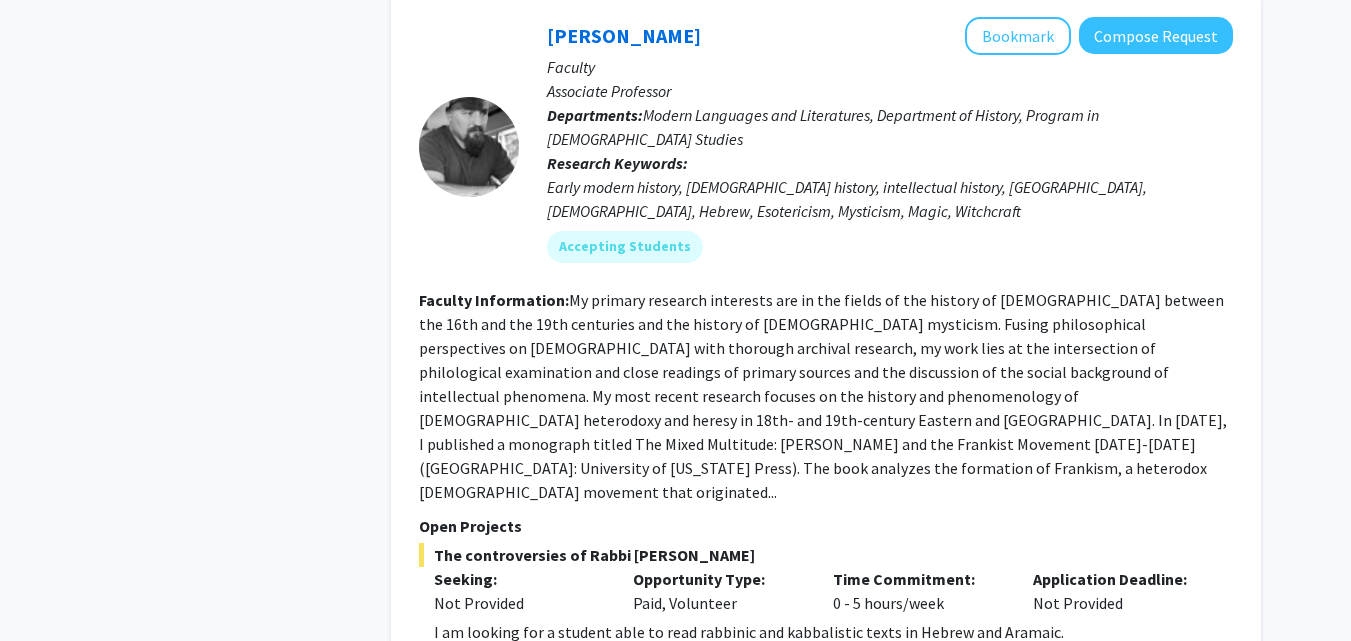scroll, scrollTop: 8092, scrollLeft: 0, axis: vertical 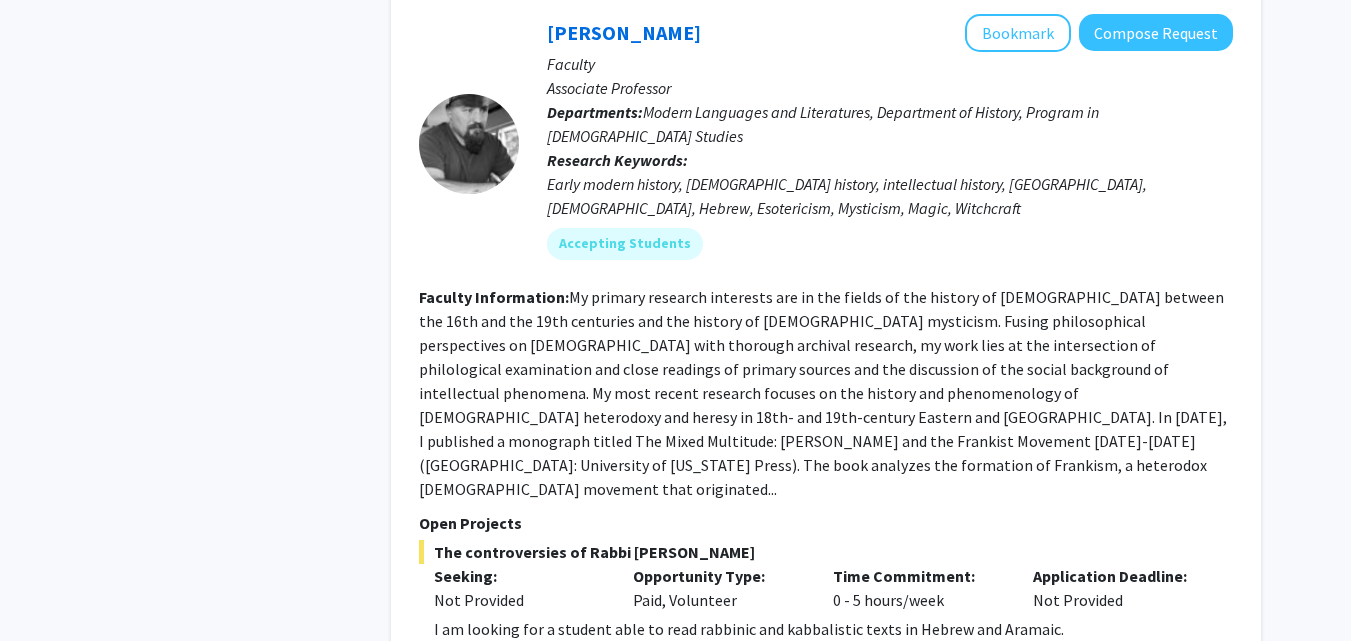click on "3" 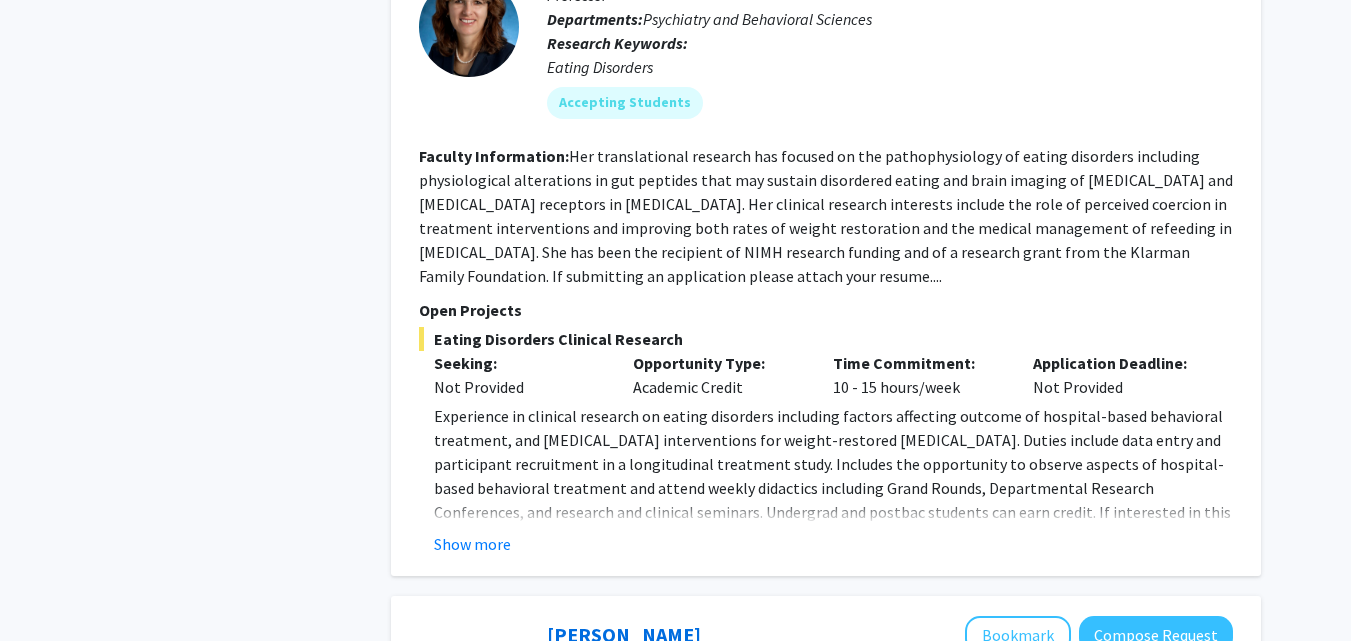 scroll, scrollTop: 3700, scrollLeft: 0, axis: vertical 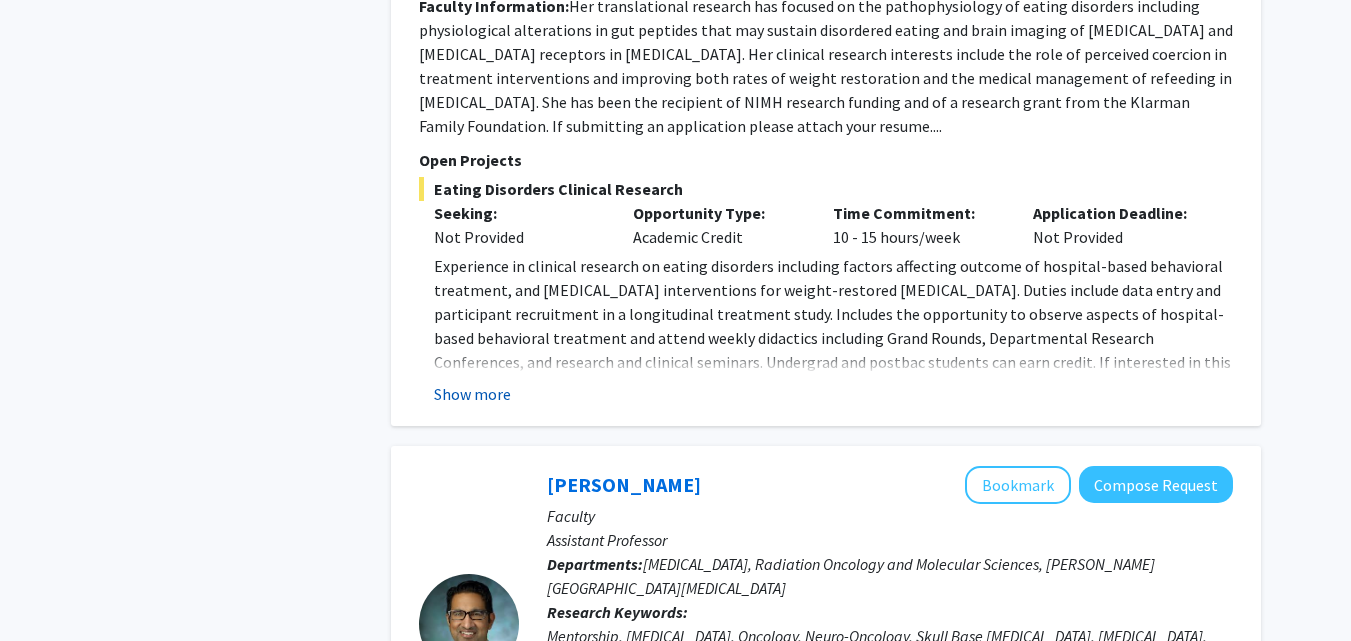 click on "Show more" 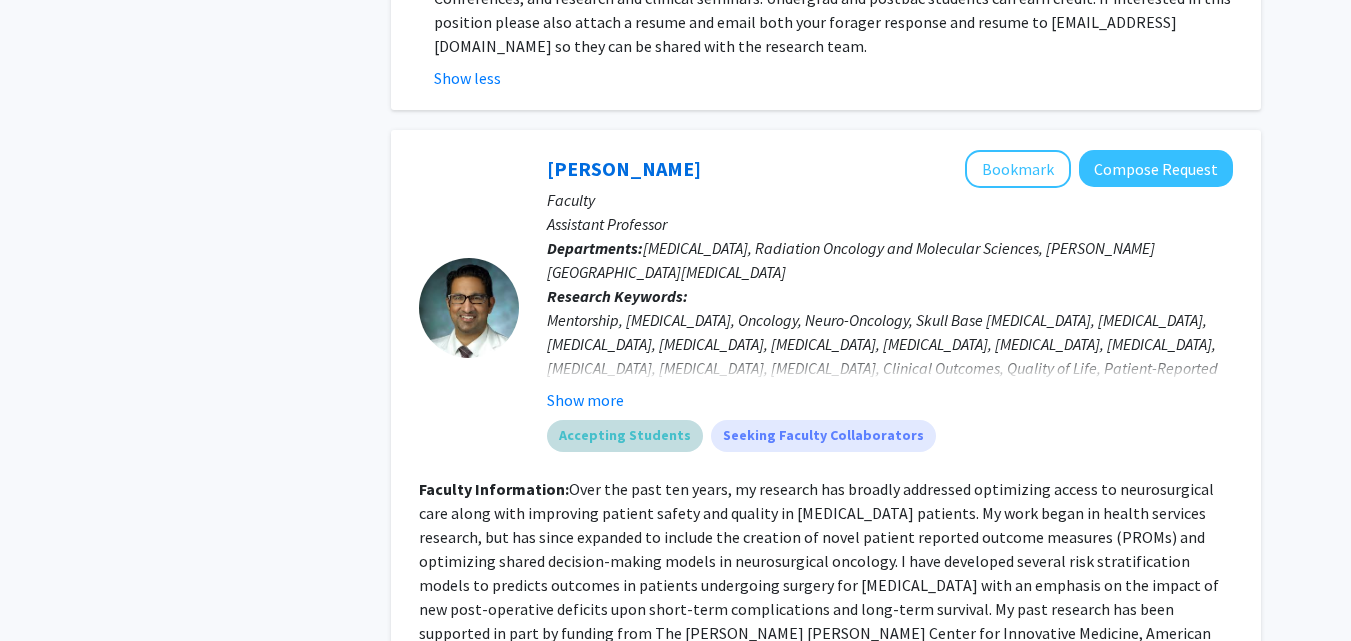 scroll, scrollTop: 4100, scrollLeft: 0, axis: vertical 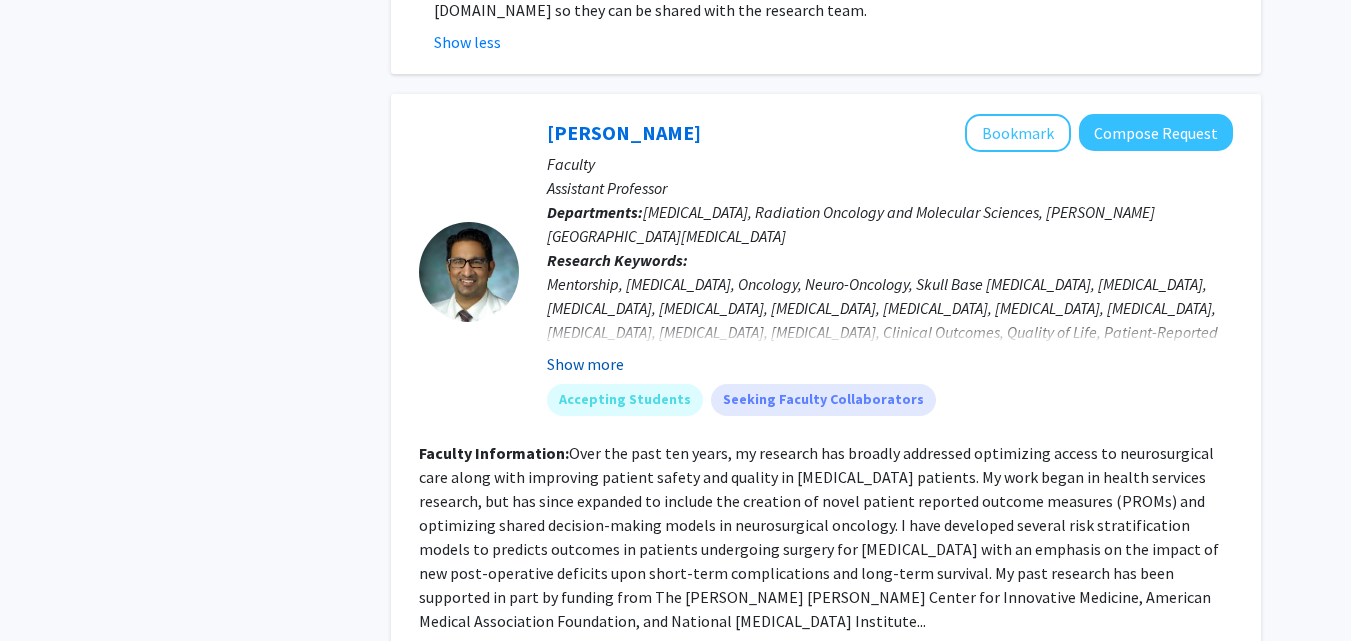 click on "Show more" 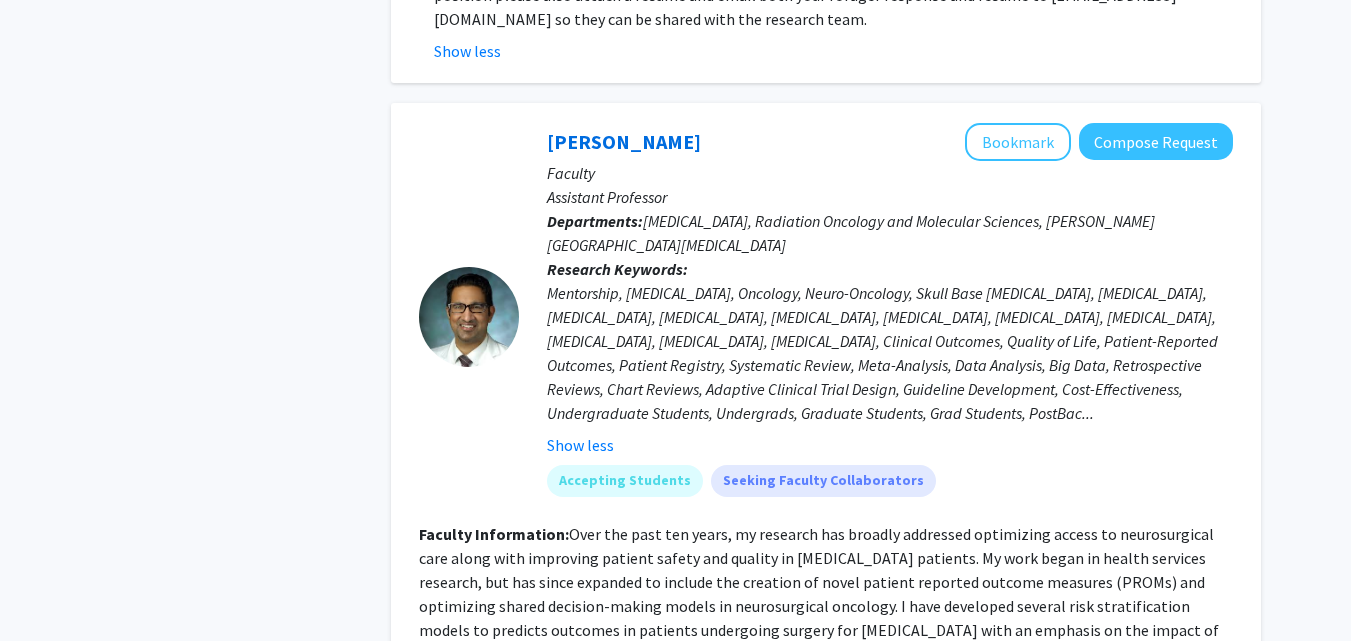 scroll, scrollTop: 4000, scrollLeft: 0, axis: vertical 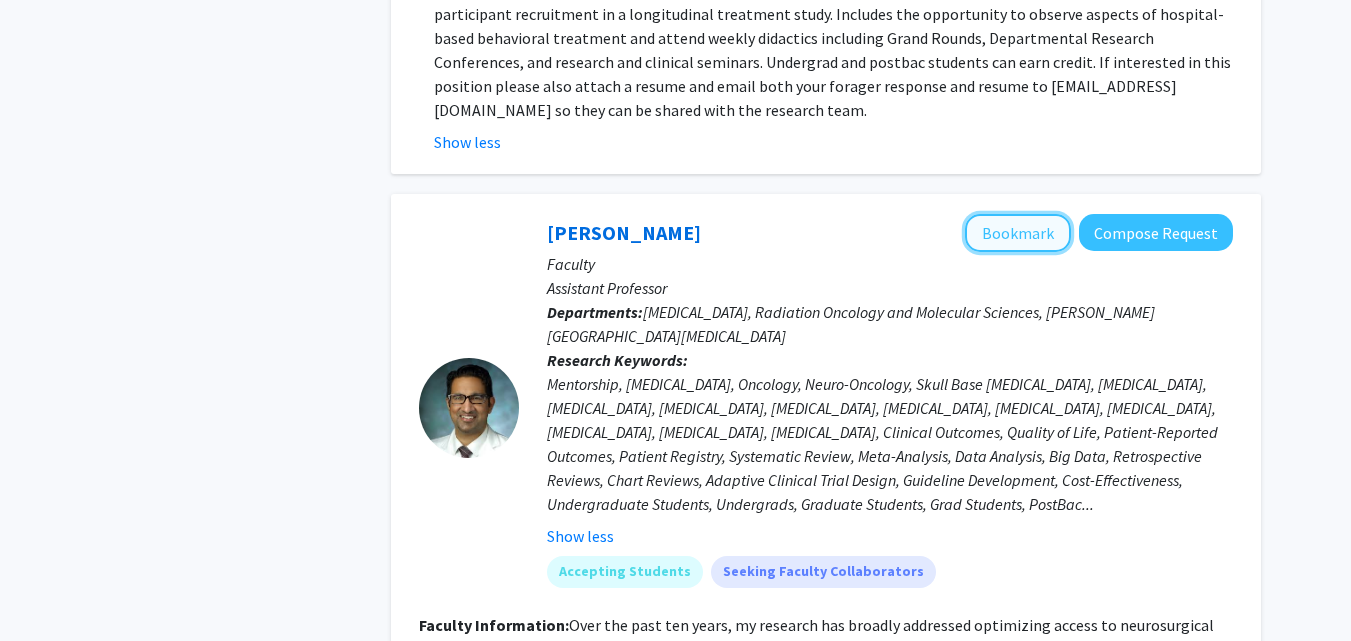 click on "Bookmark" 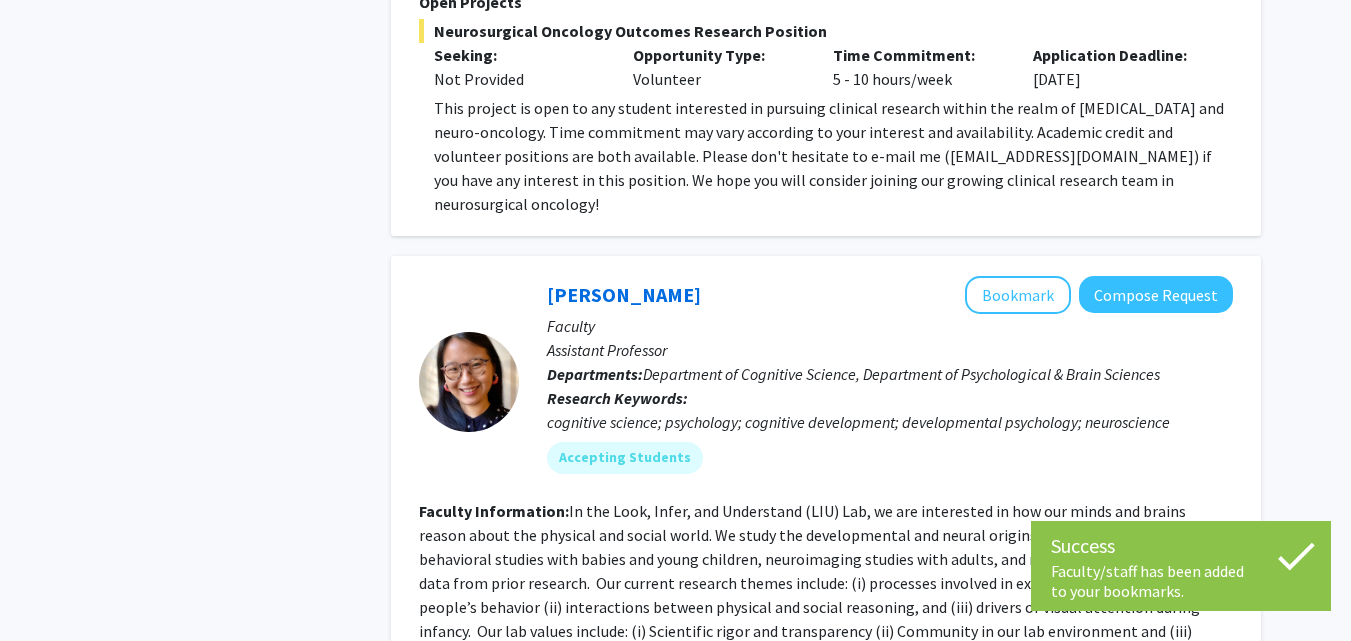 scroll, scrollTop: 5000, scrollLeft: 0, axis: vertical 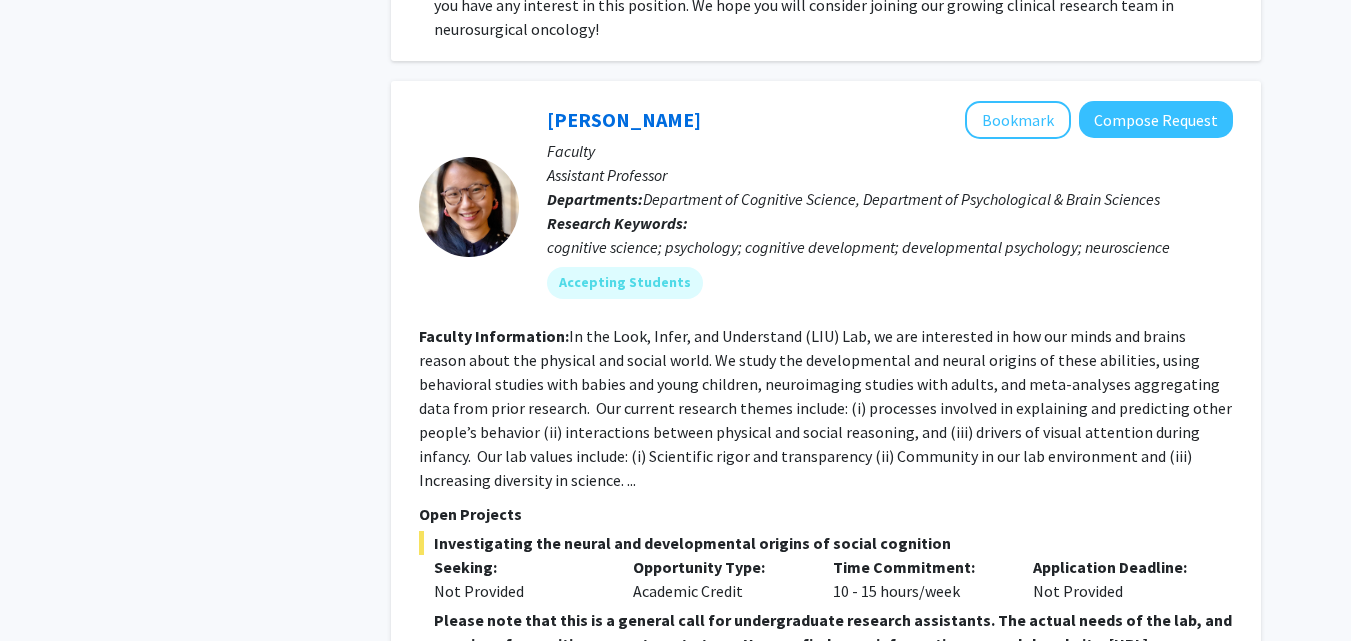 click on "Please note that this is a general call for undergraduate research assistants. The actual needs of the lab, and openings for positions, vary term to term. You can find more information on our lab website: [URL][DOMAIN_NAME] Ongoing projects A two-semester commitment is preferred. Please note that we do not generally allow people to volunteer in the lab; students usually receive either credit or pay for their work. Required qualifications and skills: -      Interest in topics in cognitive science -      Familiarity with at least one programming language (e.g. python, R, javascript) -      Ability to work independently and solve problems resourcefully -      Patience and persistence in the face of setbacks and challenges -      Ability to work and communicate effectively with individuals from different cultures and backgrounds Preferred qualifications and skills : -      Experience working with families and children Contact Show more" 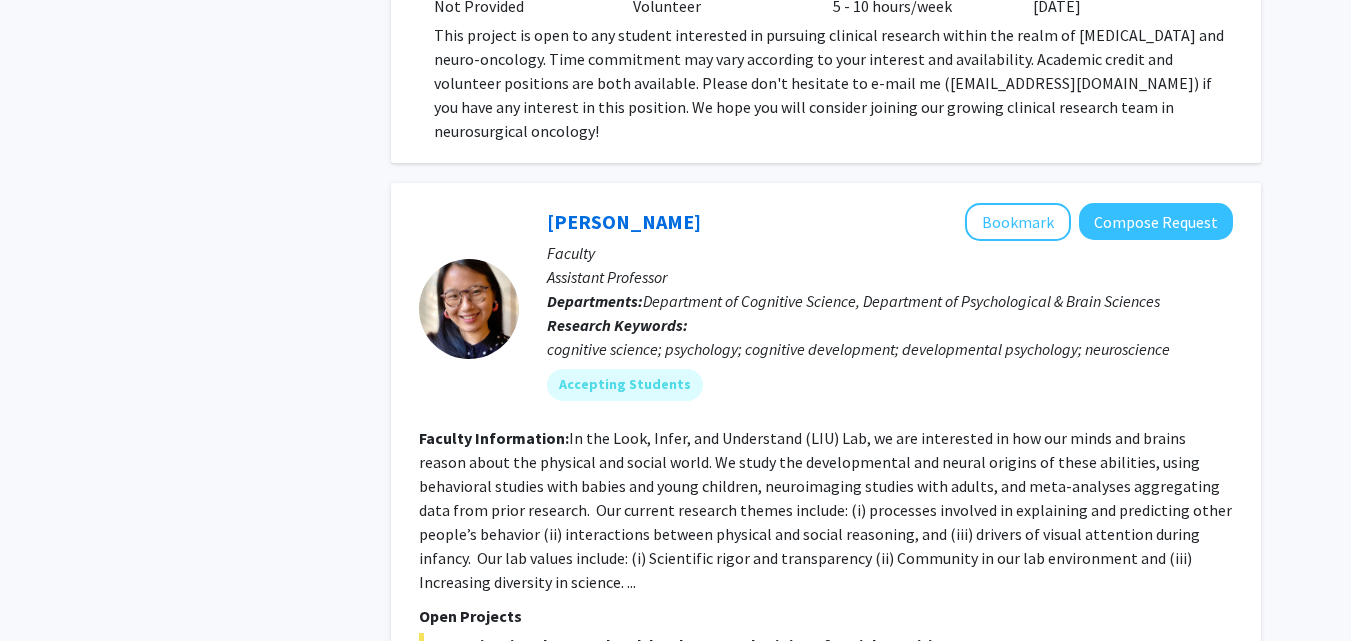 scroll, scrollTop: 4700, scrollLeft: 0, axis: vertical 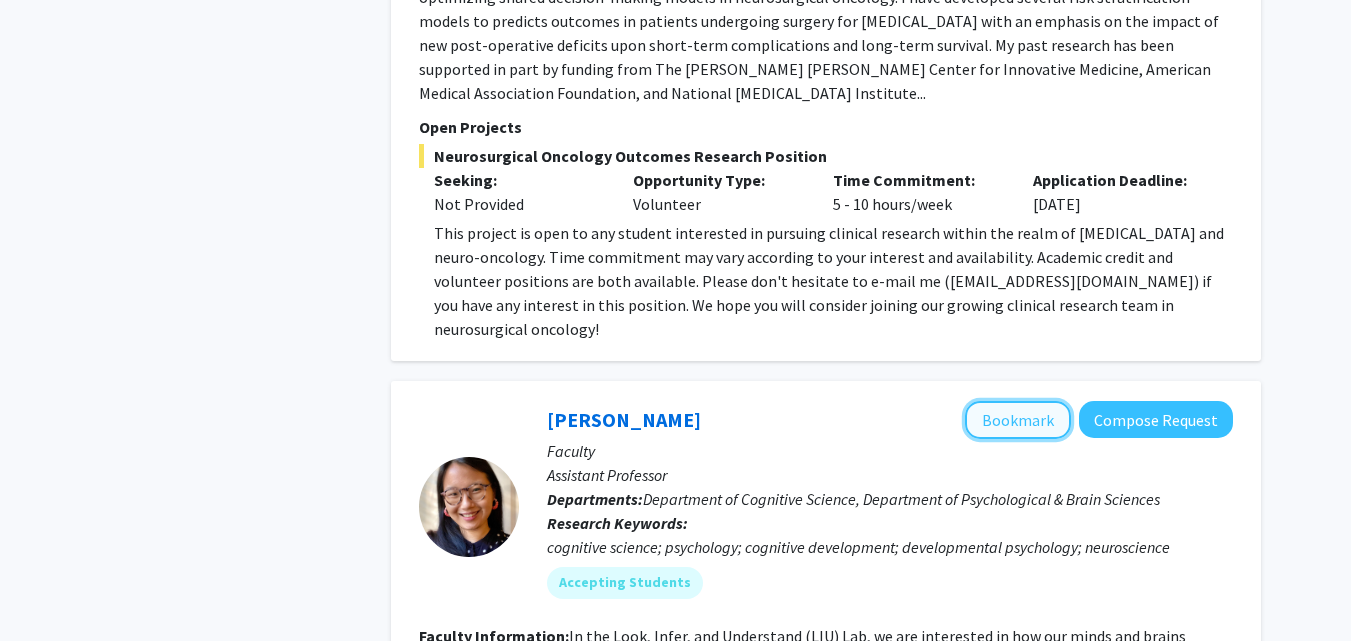 click on "Bookmark" 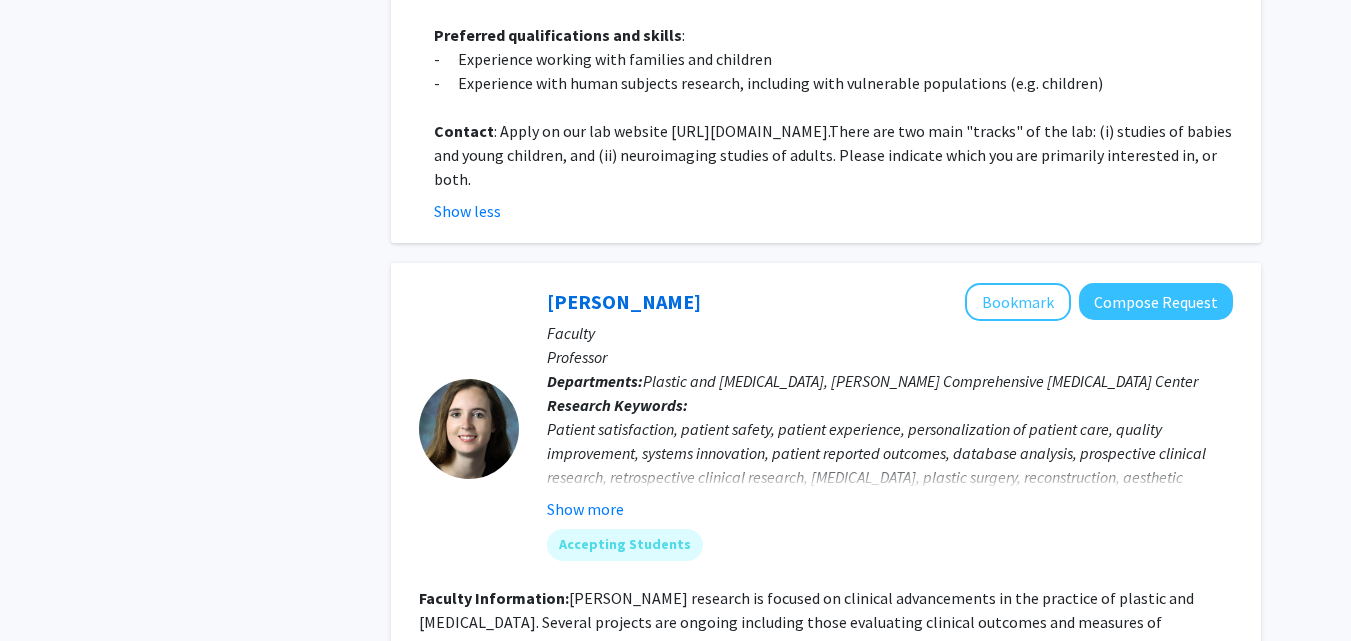 scroll, scrollTop: 6200, scrollLeft: 0, axis: vertical 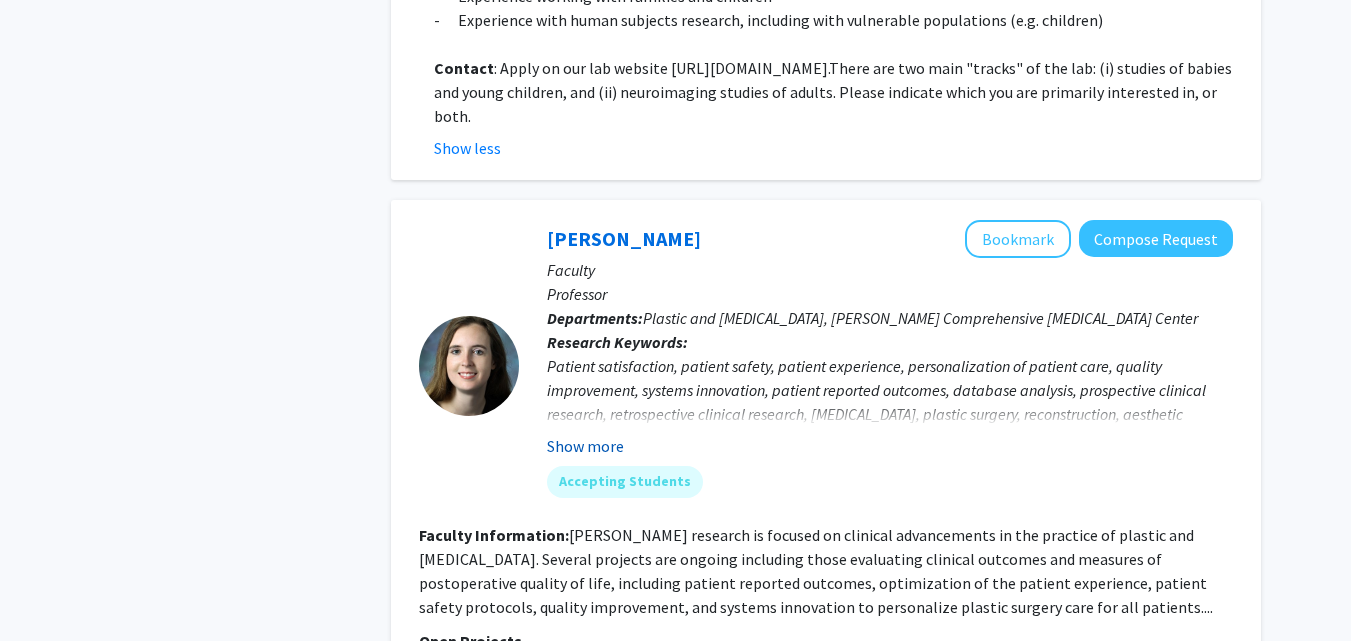 click on "Show more" 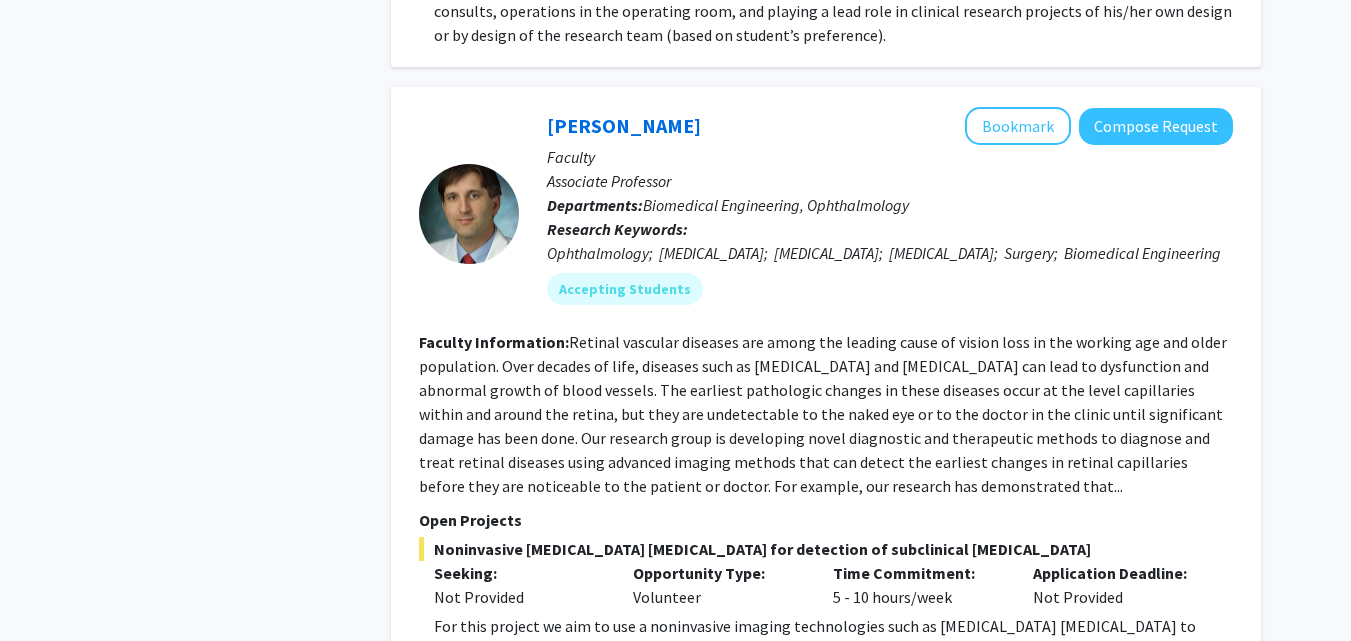 scroll, scrollTop: 7200, scrollLeft: 0, axis: vertical 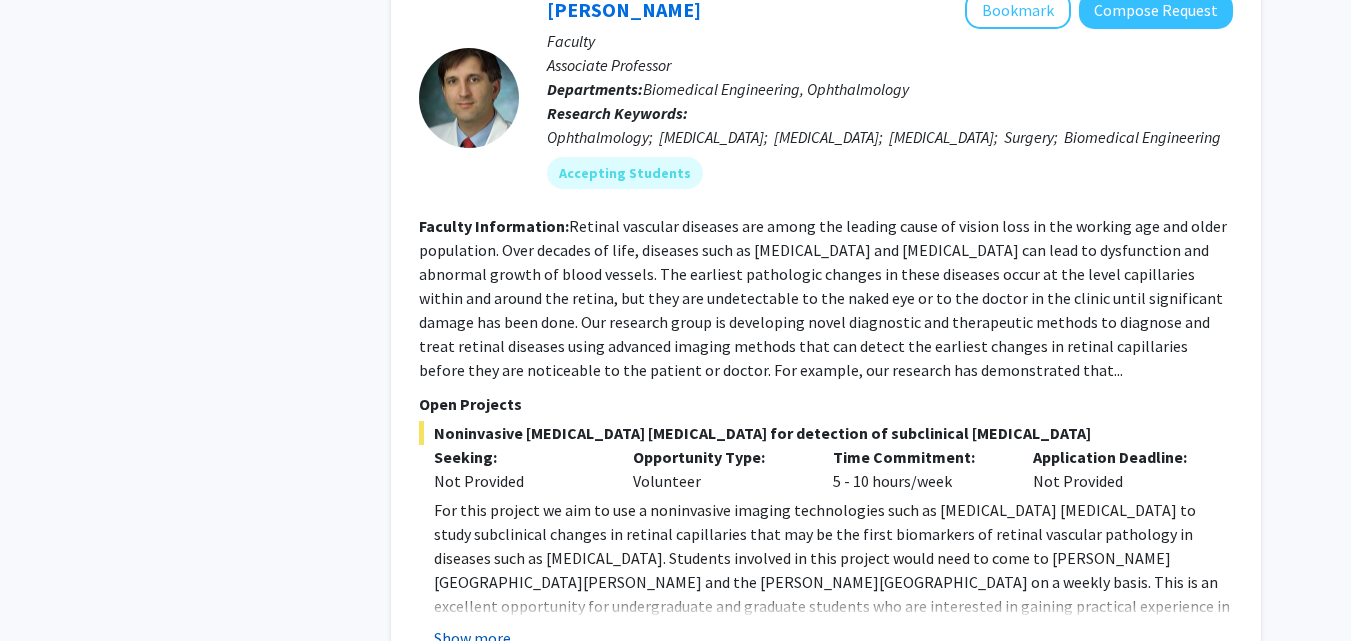 click on "Show more" 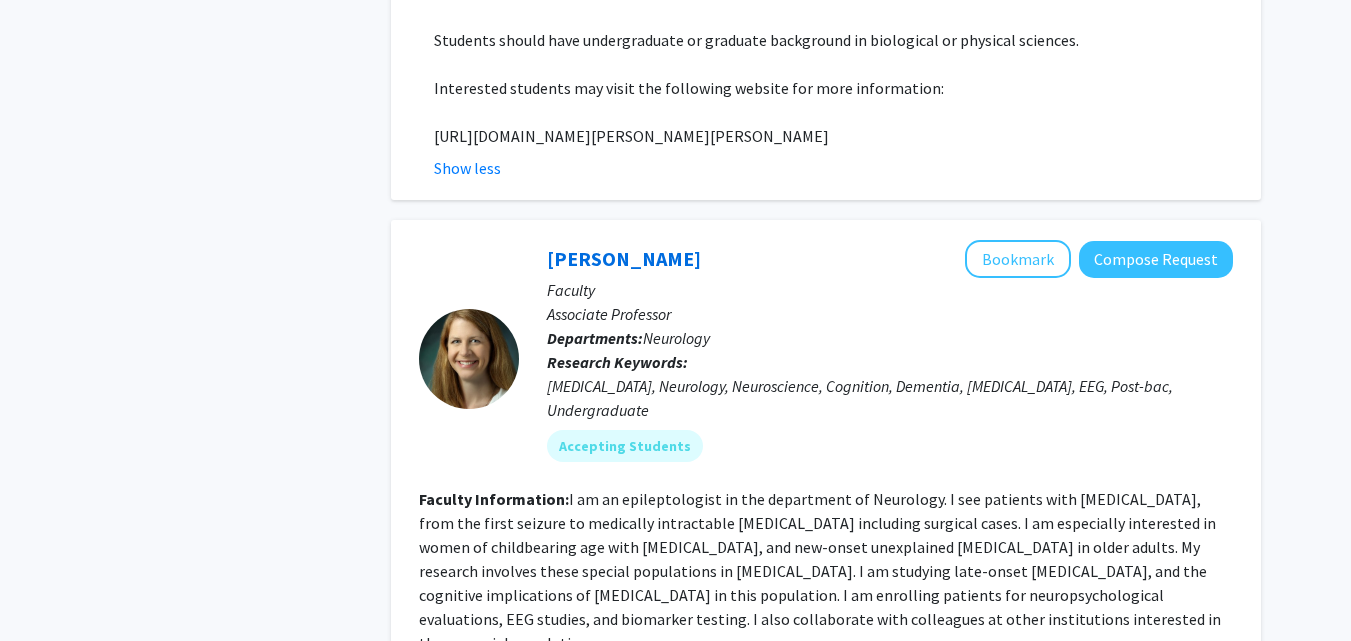 scroll, scrollTop: 7789, scrollLeft: 0, axis: vertical 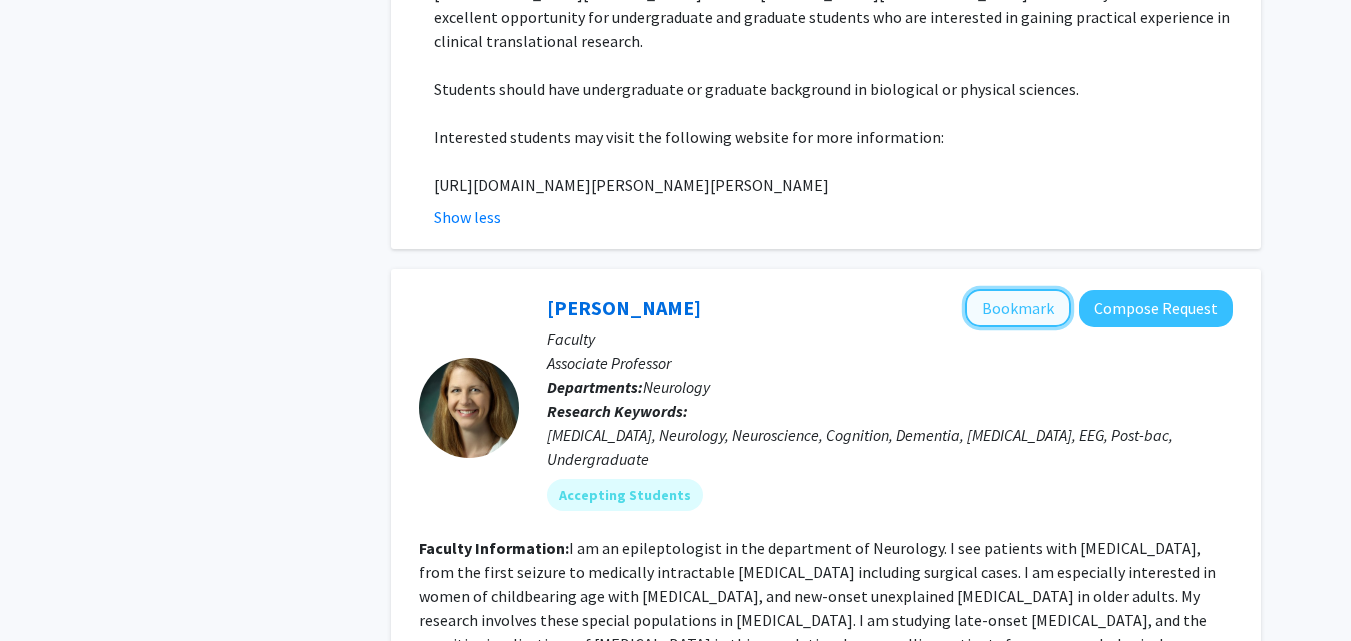 click on "Bookmark" 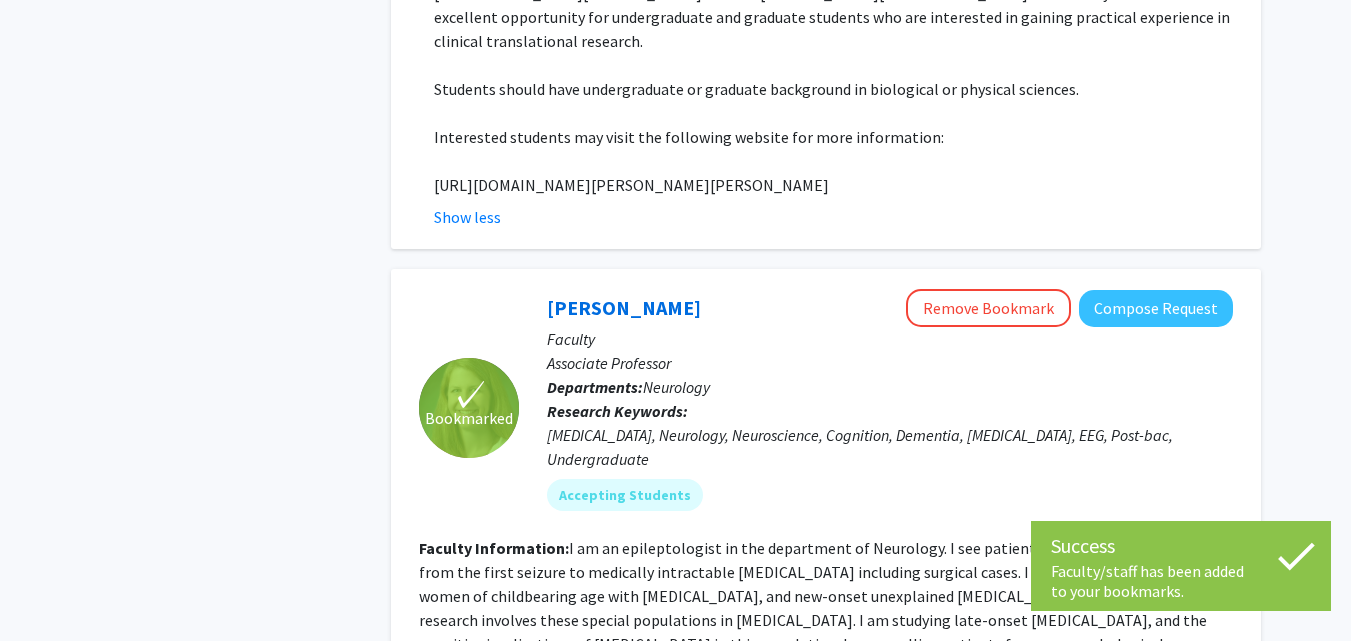 scroll, scrollTop: 8089, scrollLeft: 0, axis: vertical 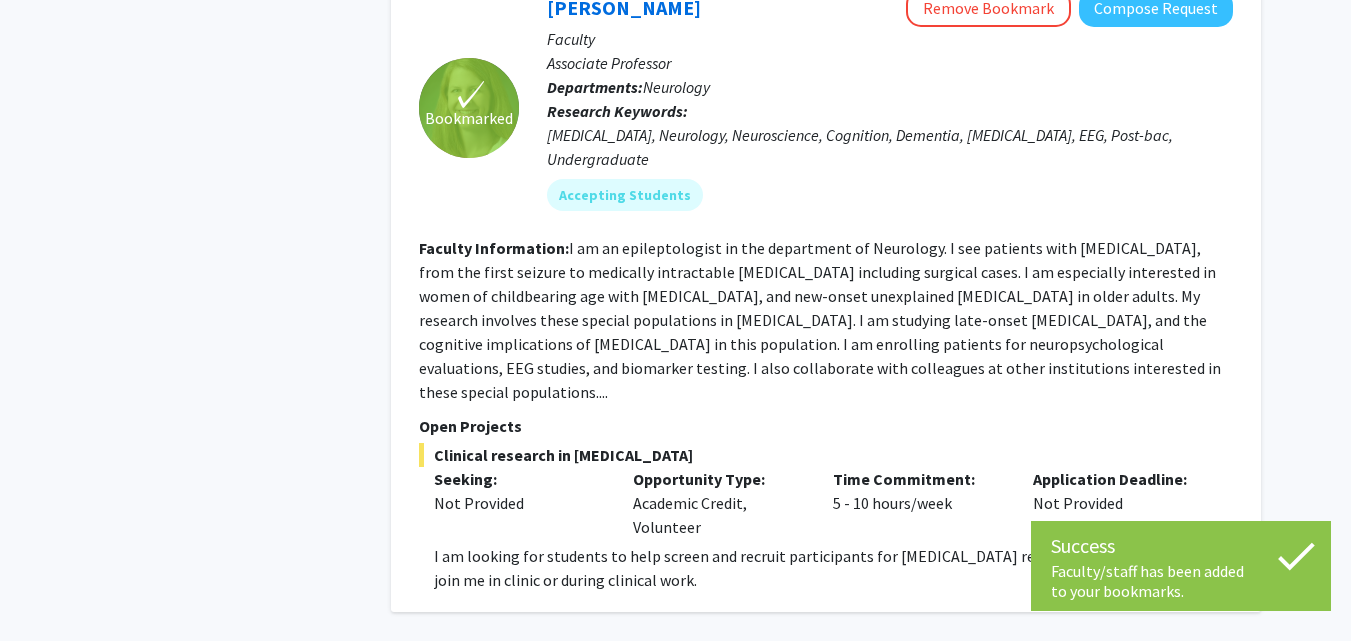 click on "4" 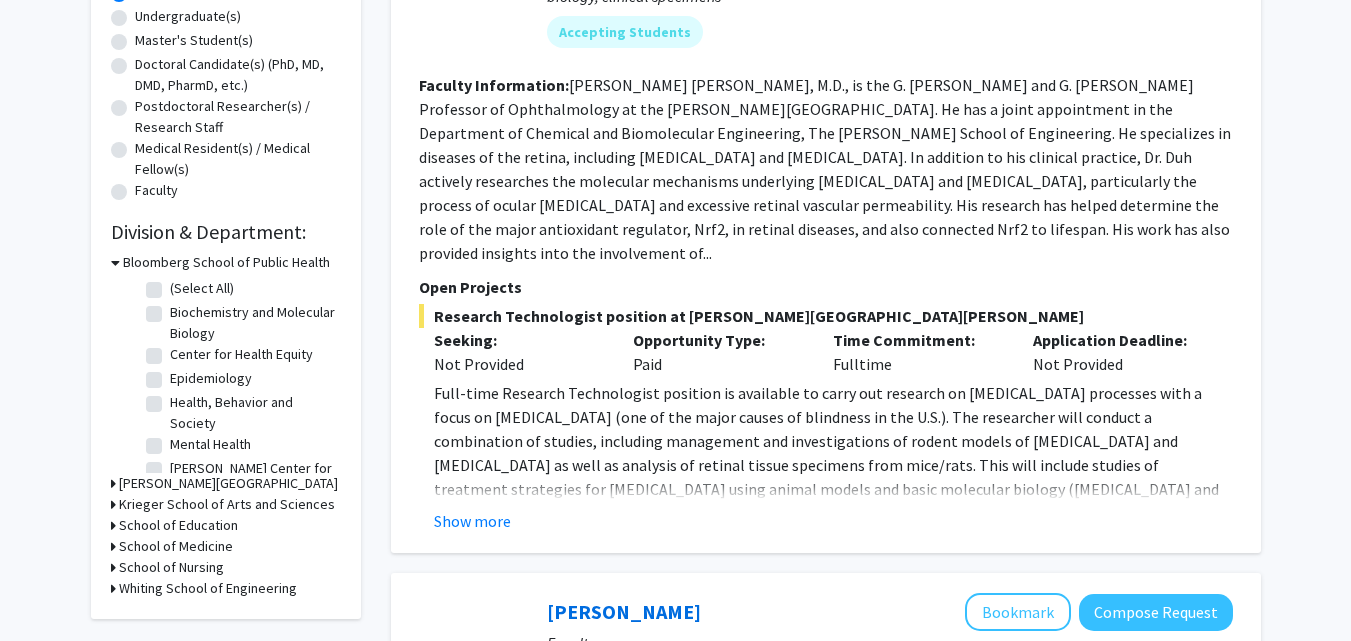 scroll, scrollTop: 500, scrollLeft: 0, axis: vertical 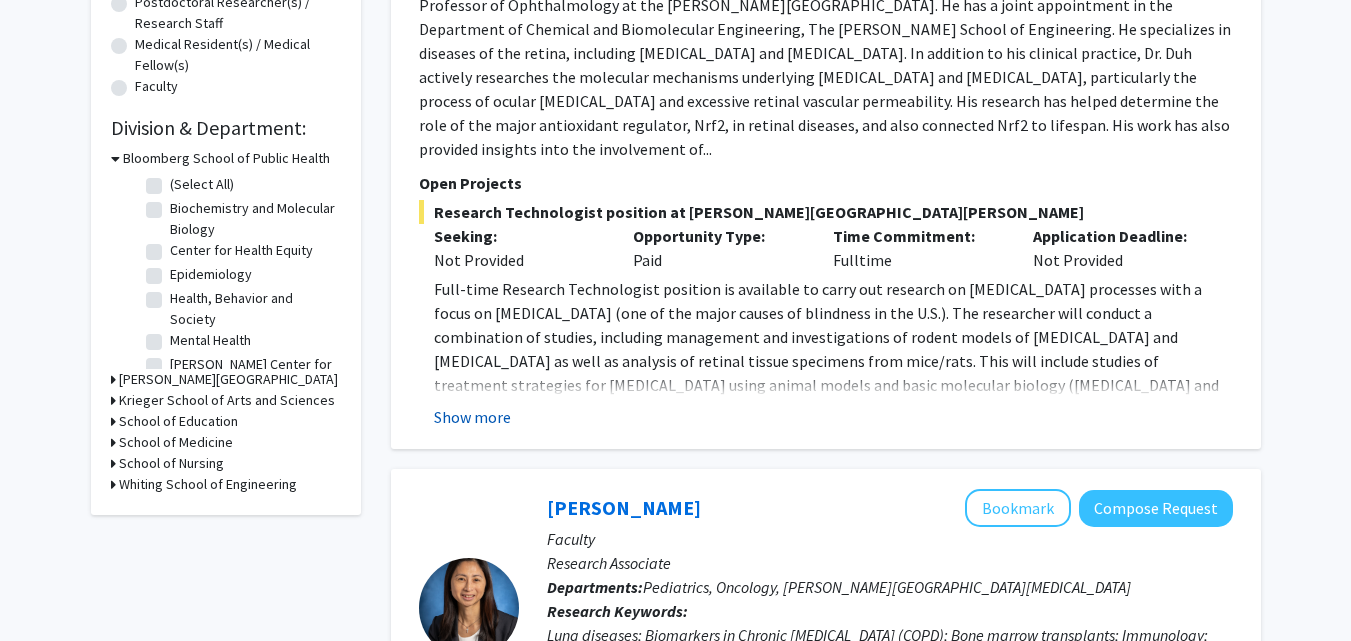 drag, startPoint x: 517, startPoint y: 385, endPoint x: 503, endPoint y: 391, distance: 15.231546 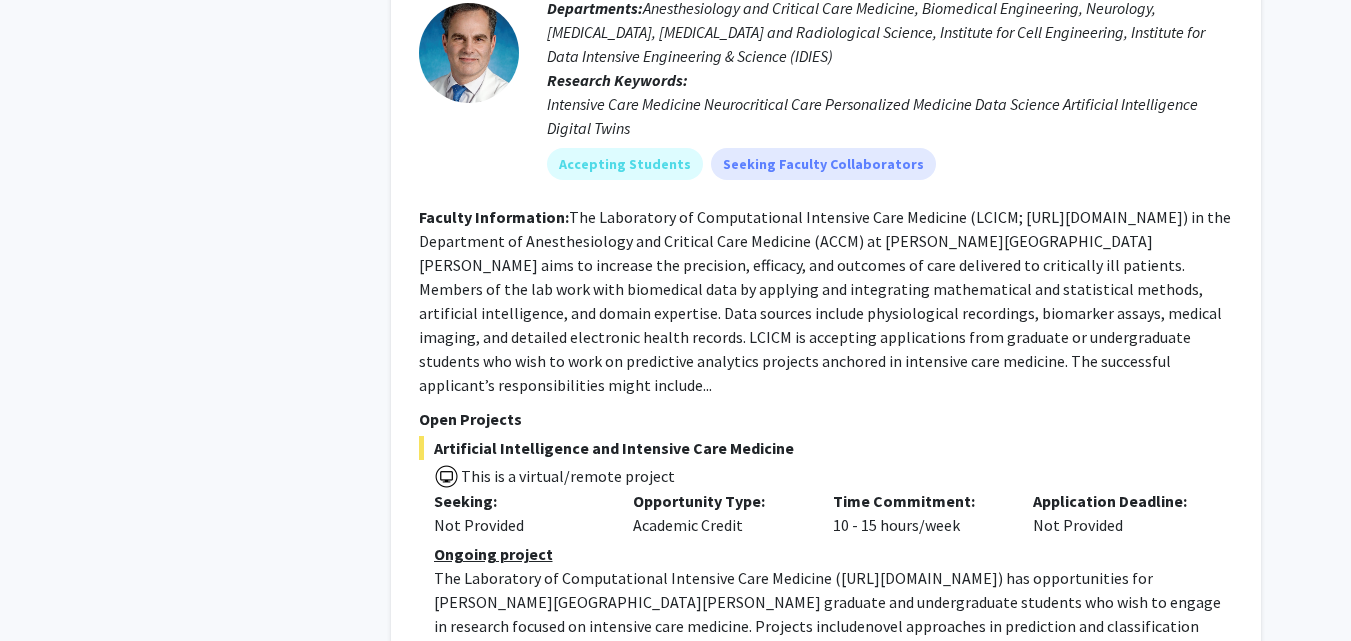 scroll, scrollTop: 3600, scrollLeft: 0, axis: vertical 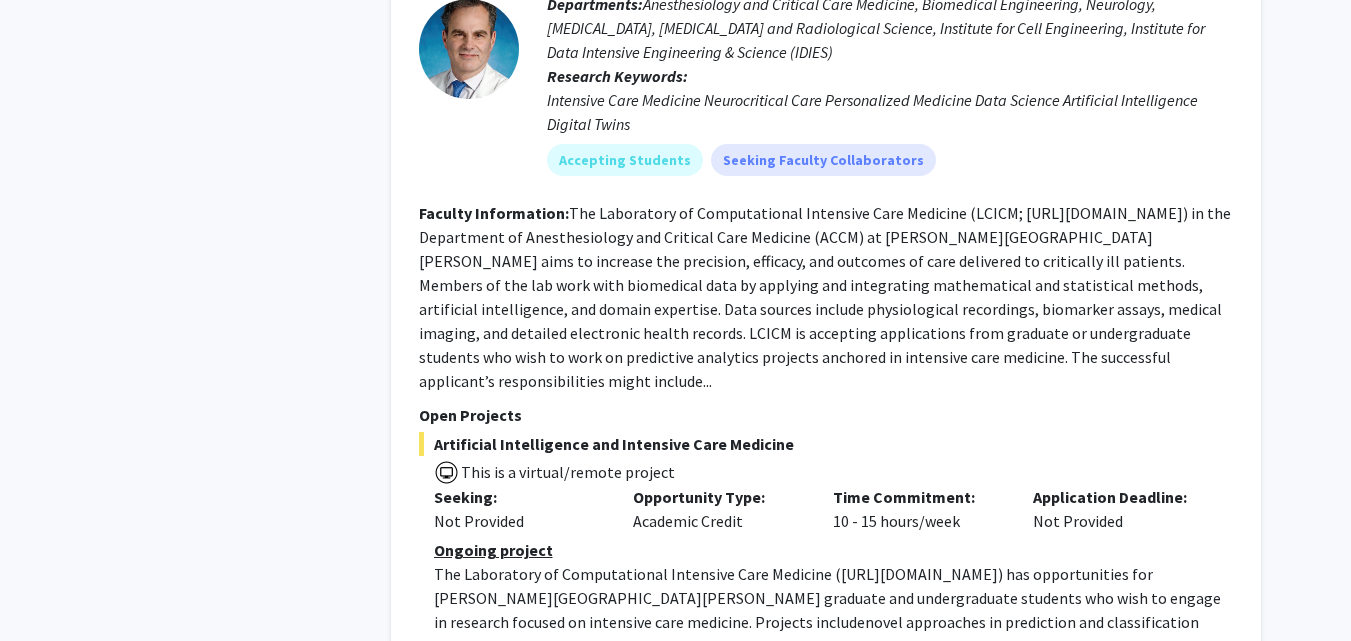 click on "Show more" 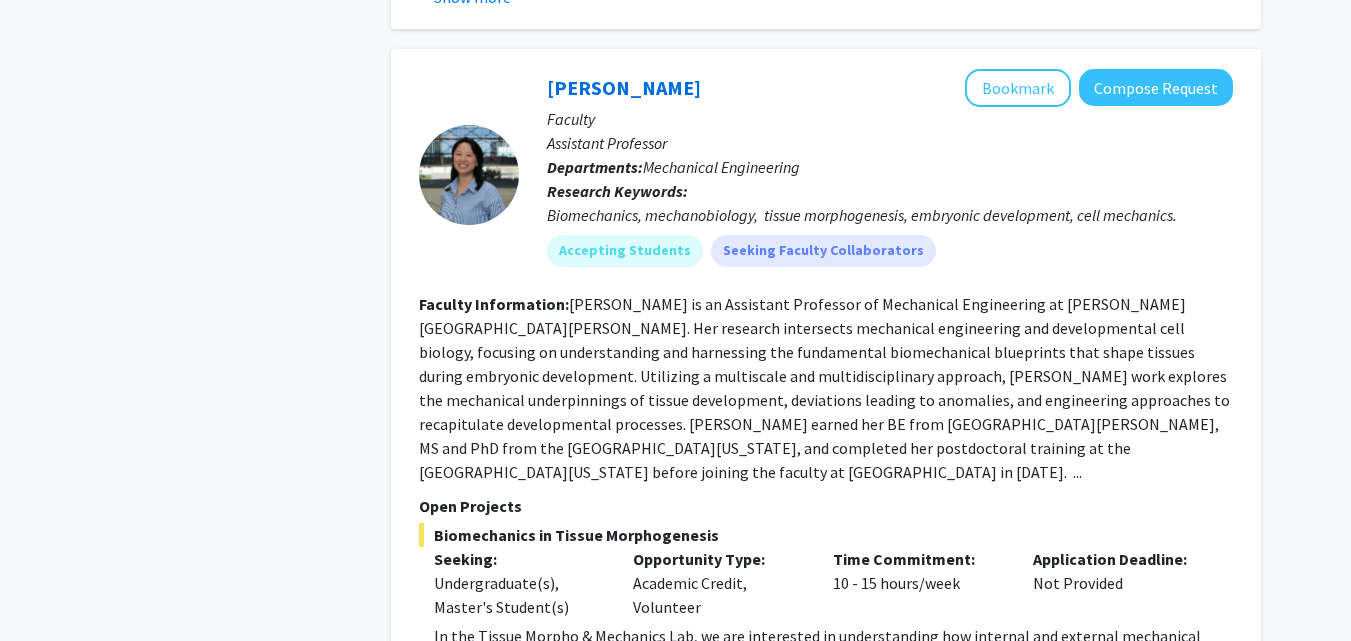 scroll, scrollTop: 5500, scrollLeft: 0, axis: vertical 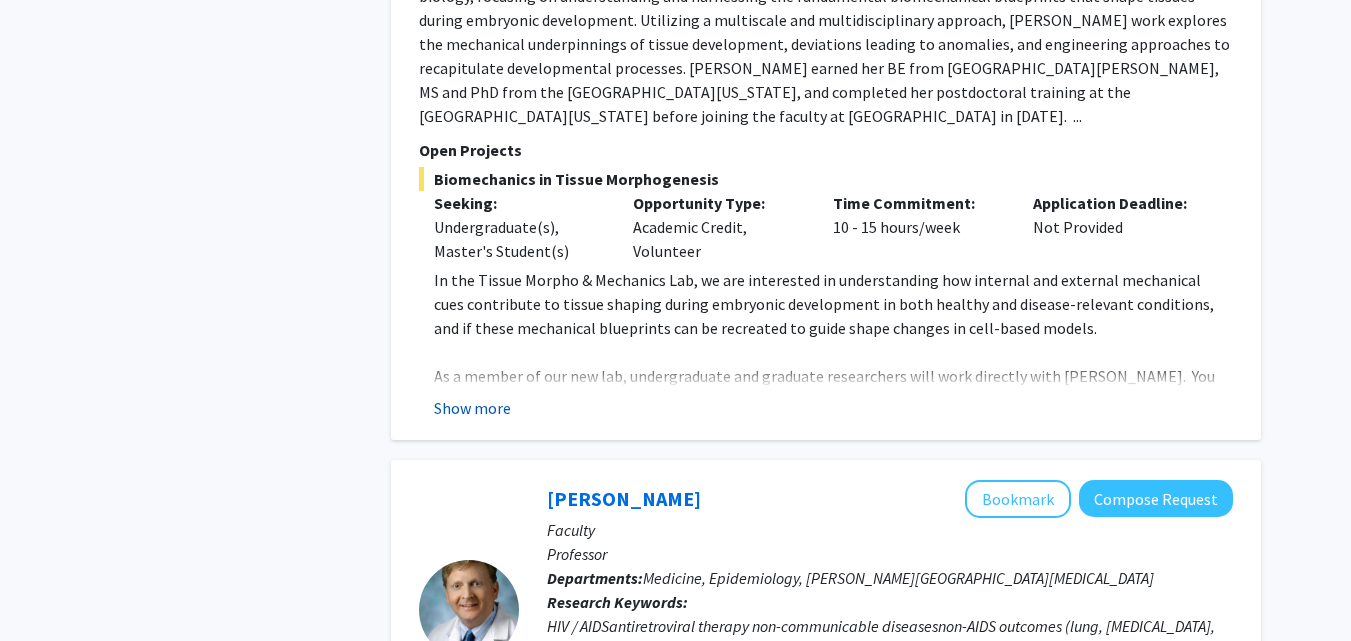 click on "Show more" 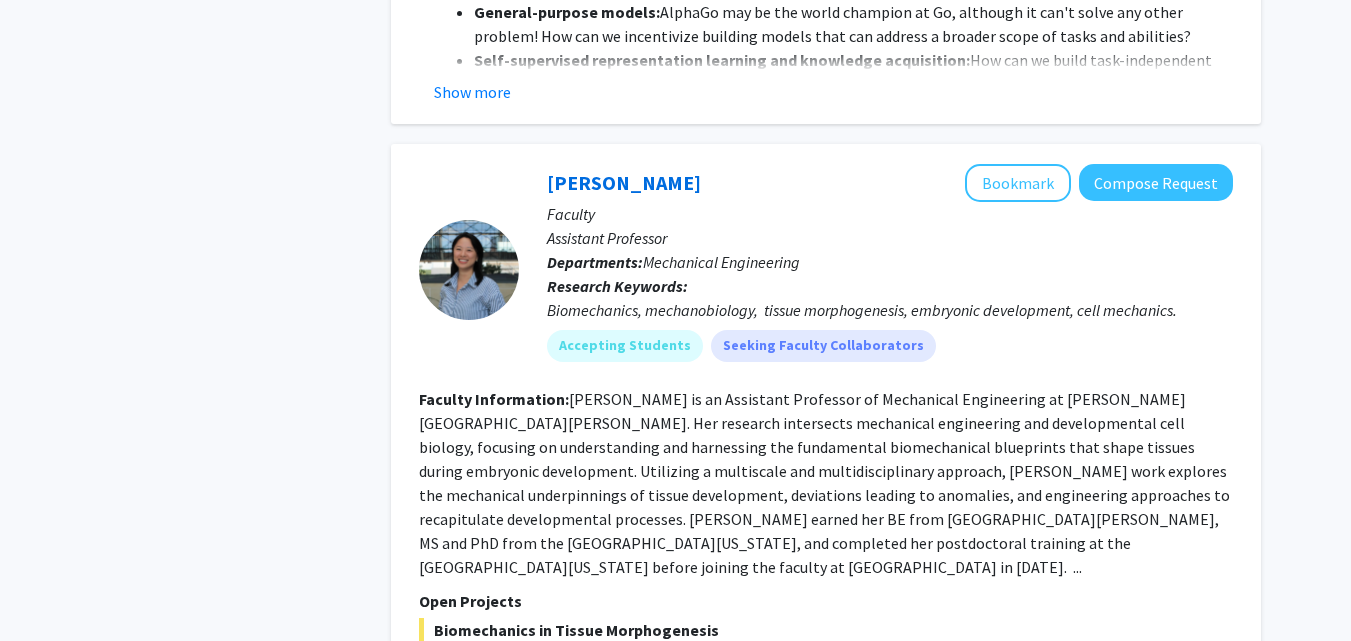 scroll, scrollTop: 5000, scrollLeft: 0, axis: vertical 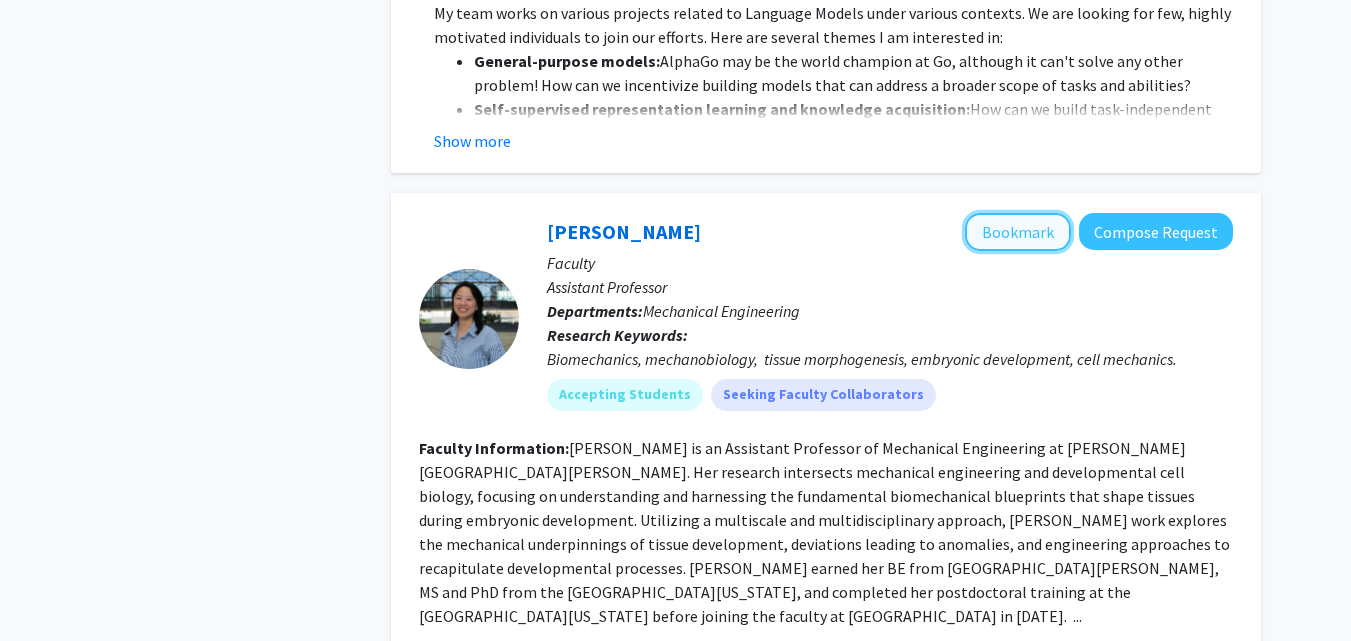 click on "Bookmark" 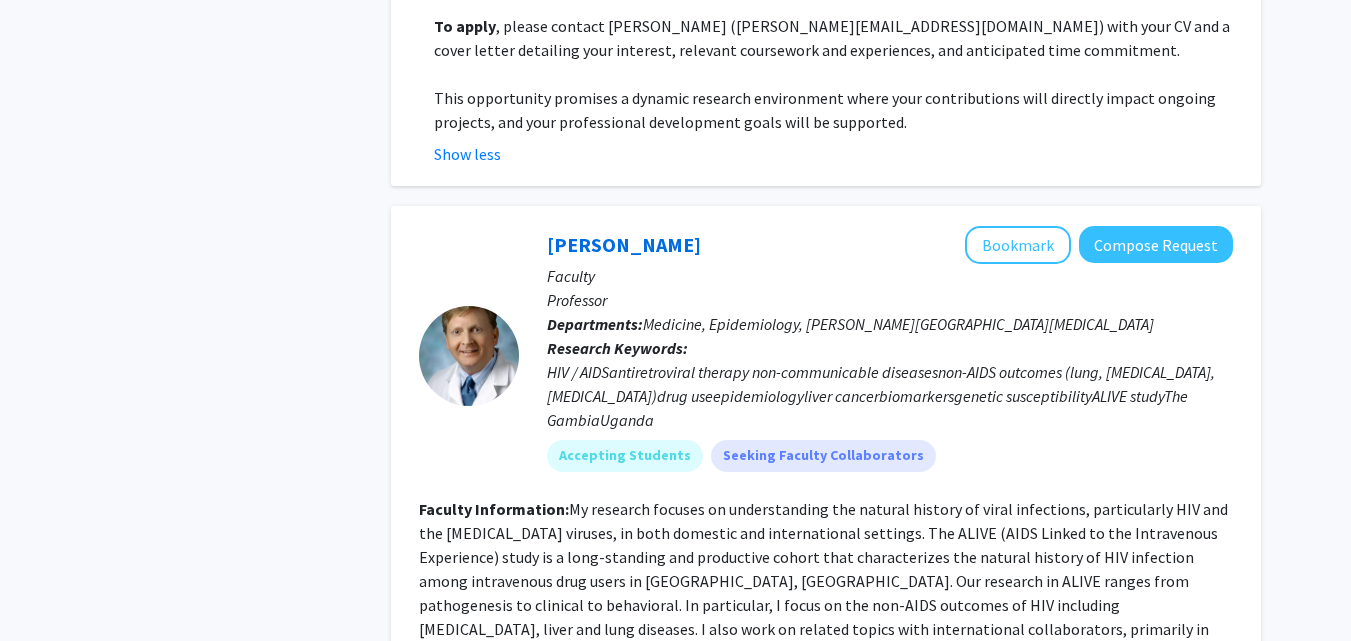scroll, scrollTop: 6700, scrollLeft: 0, axis: vertical 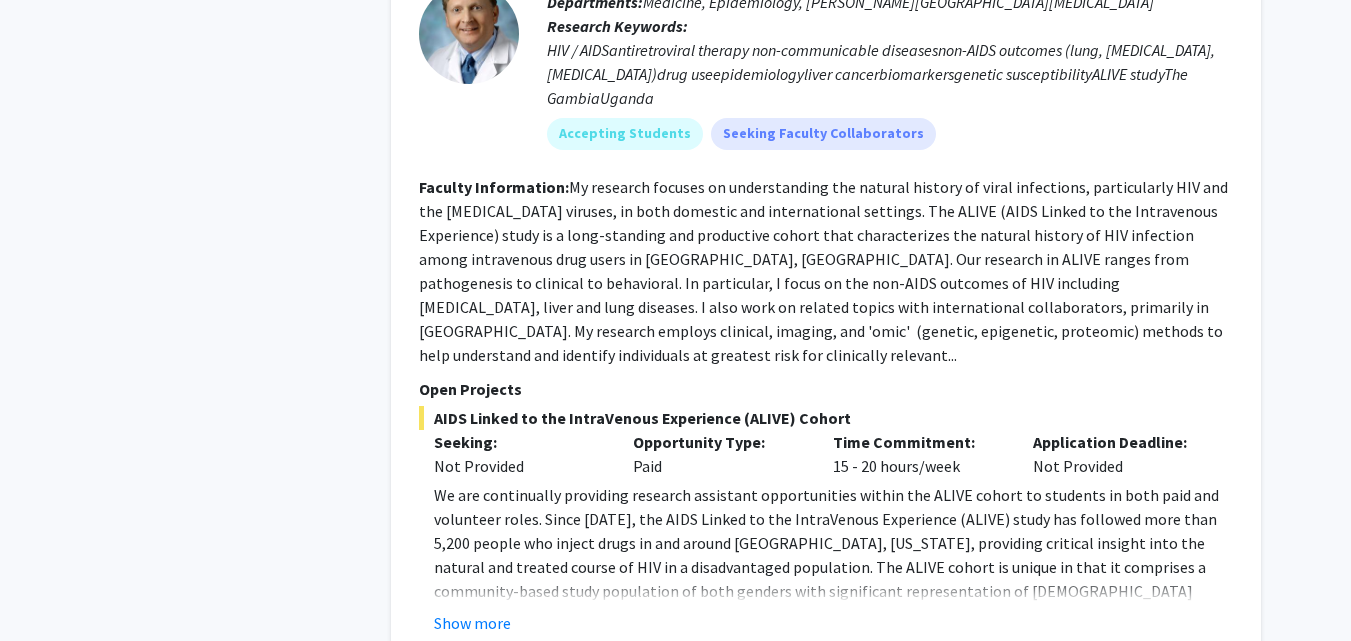 click on "Show more" 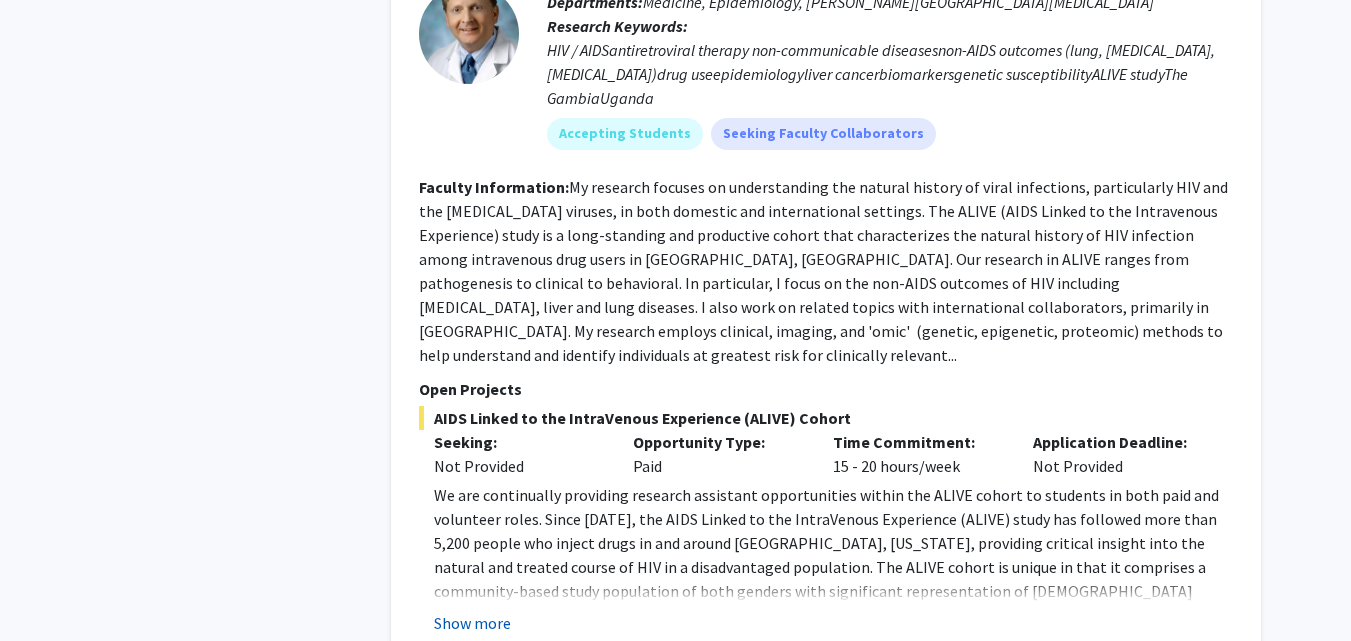 click on "Show more" 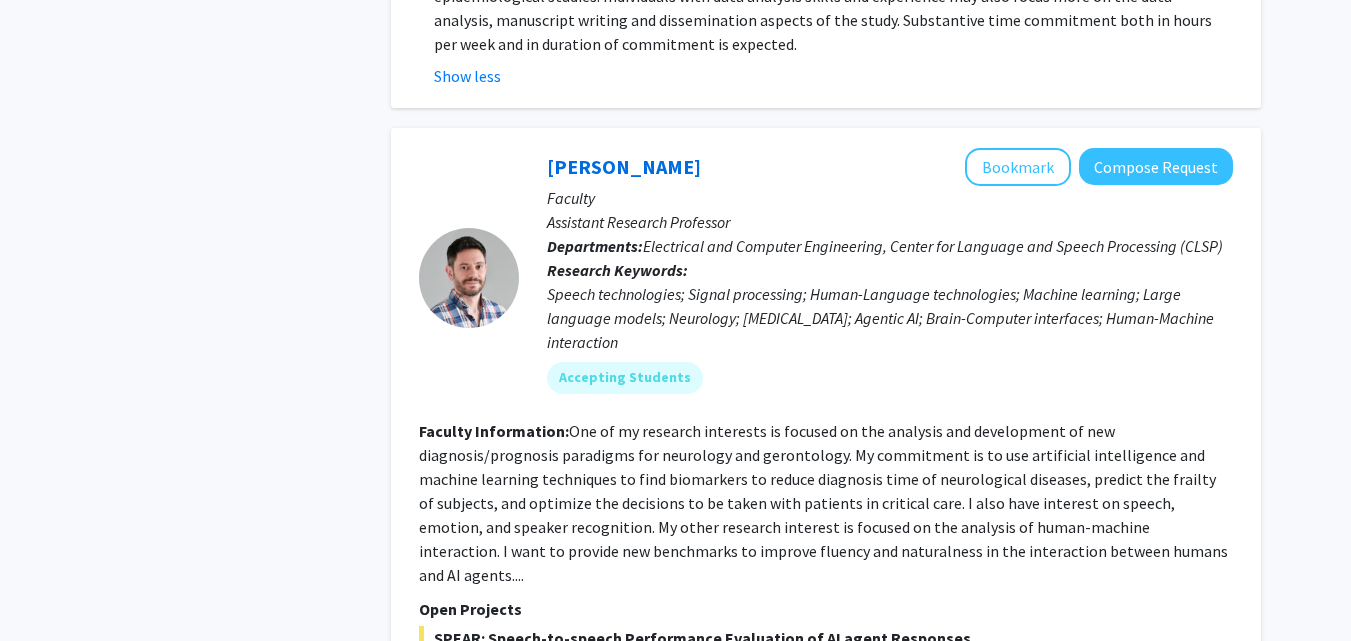 scroll, scrollTop: 7500, scrollLeft: 0, axis: vertical 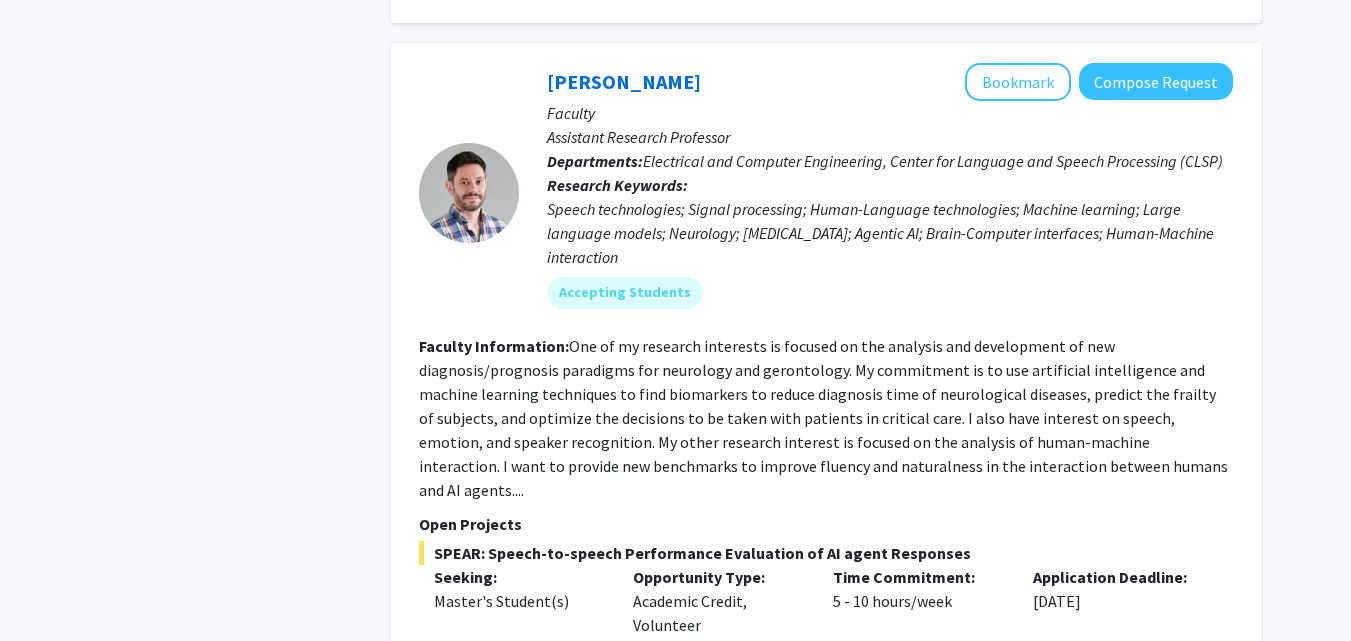 click on "[PERSON_NAME]   Bookmark
Compose Request  Faculty Assistant Research Professor Departments:  Electrical and Computer Engineering, Center for Language and Speech Processing (CLSP) Research Keywords:  Speech technologies; Signal processing; Human-Language technologies; Machine learning; Large language models; Neurology; [MEDICAL_DATA]; Agentic AI; Brain-Computer interfaces; Human-Machine interaction Accepting Students Faculty Information:  Open Projects  SPEAR: Speech-to-speech Performance Evaluation of AI agent Responses  Seeking: Master's Student(s) Opportunity Type:  Academic Credit, Volunteer  Time Commitment:  5 - 10 hours/week  Application Deadline:  [DATE]  Show more" 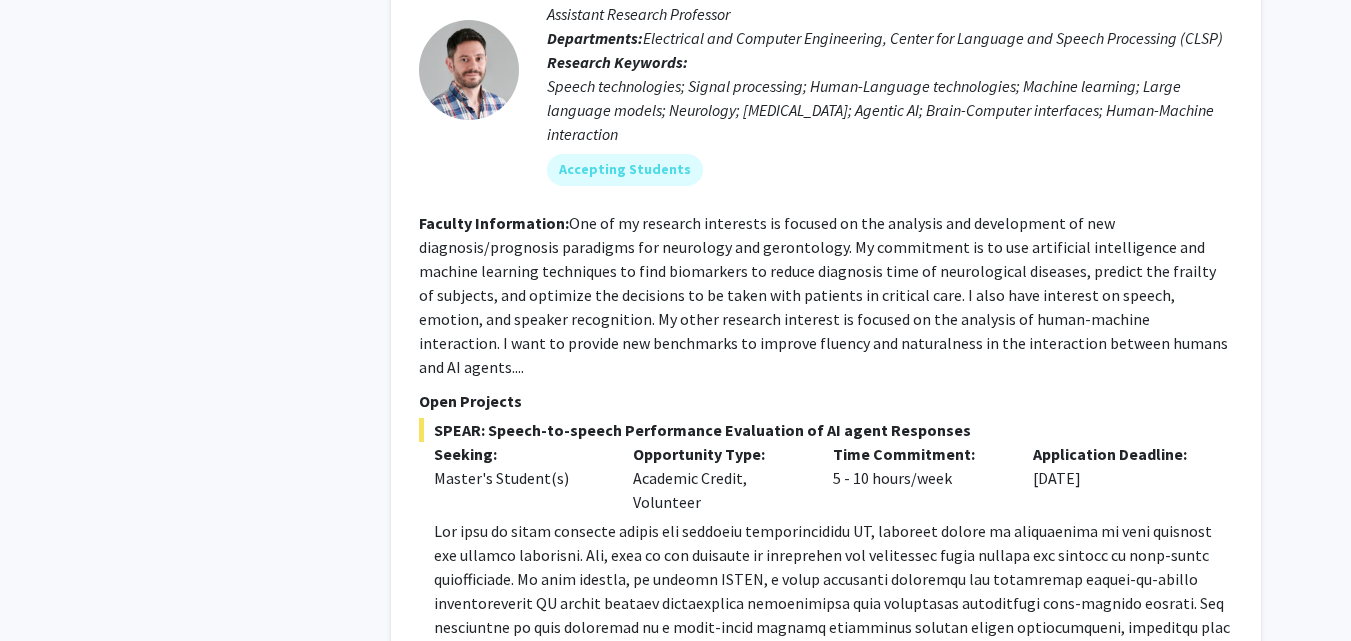 scroll, scrollTop: 8000, scrollLeft: 0, axis: vertical 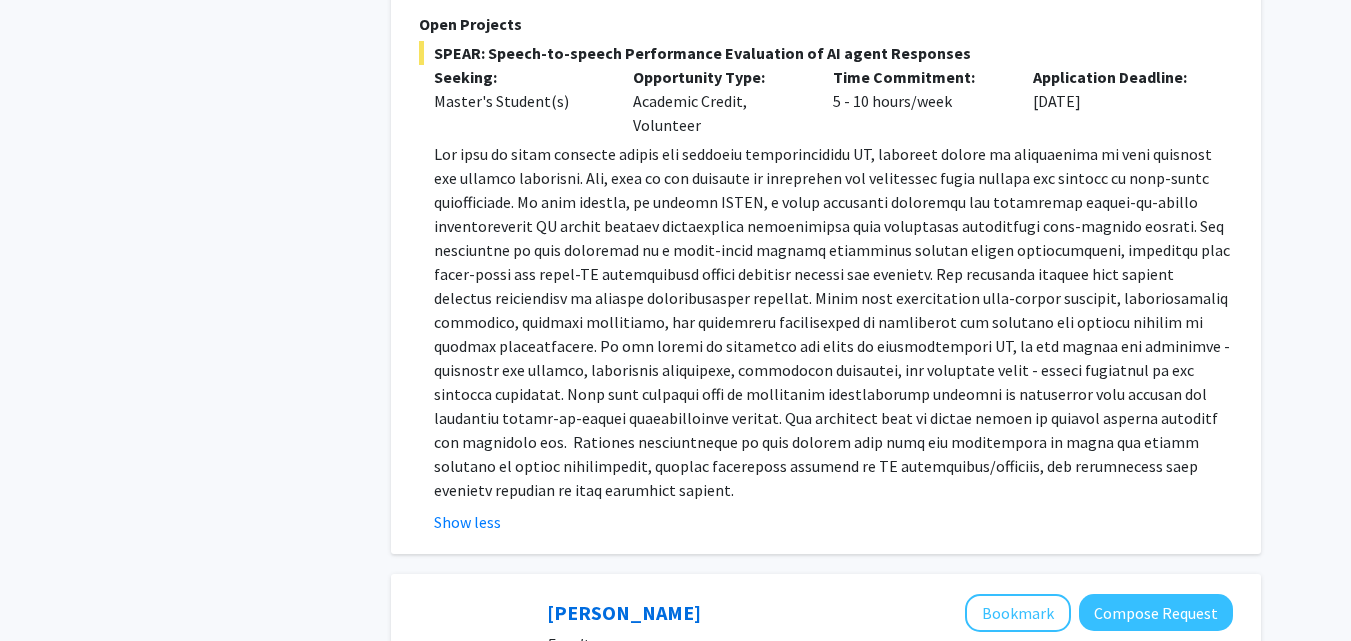 click on "Show more" 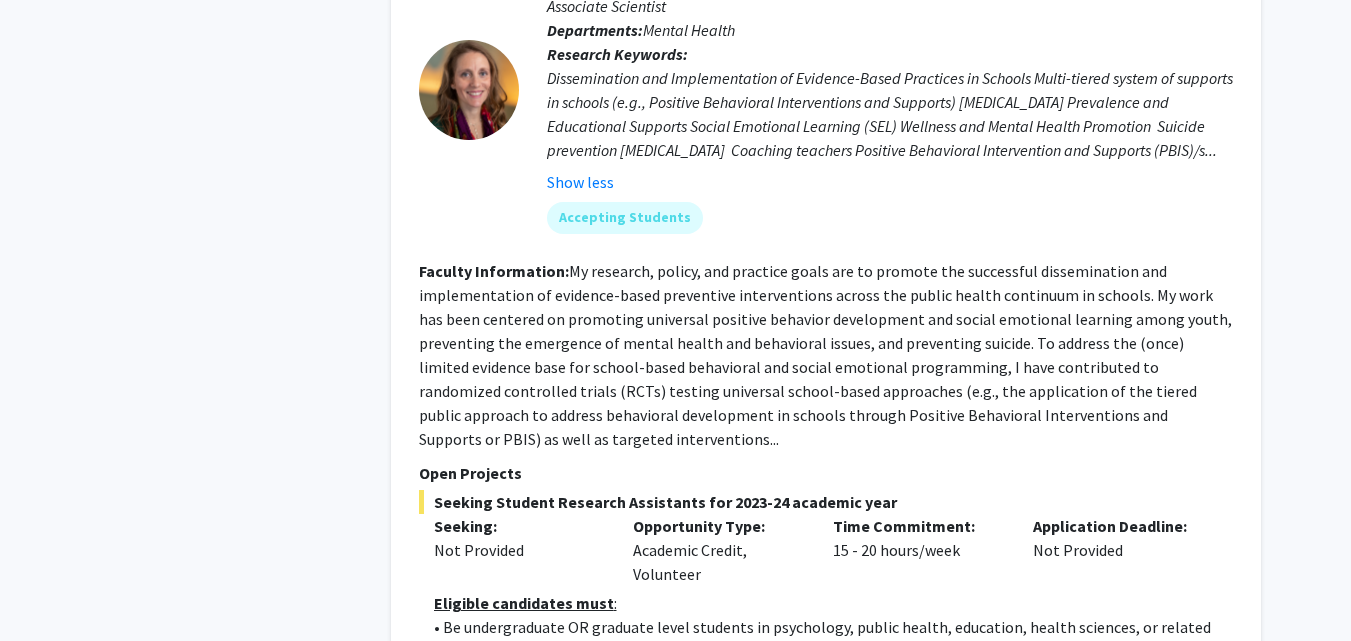 scroll, scrollTop: 8700, scrollLeft: 0, axis: vertical 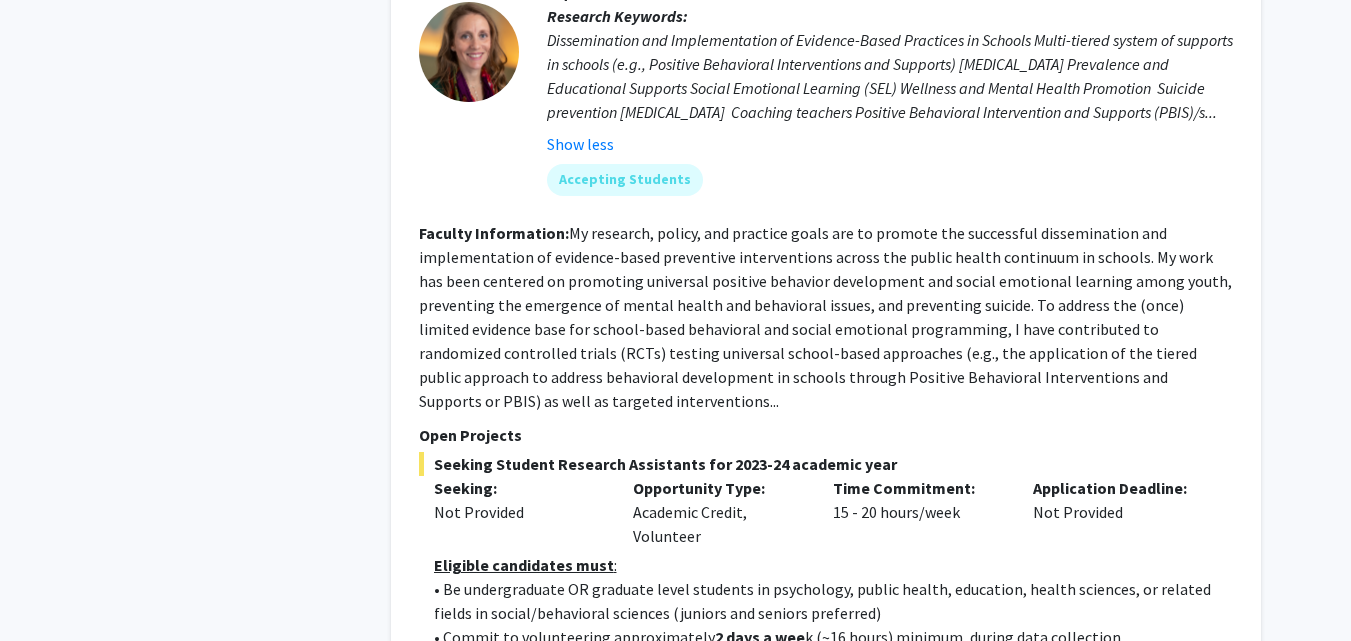 click on "Show more" 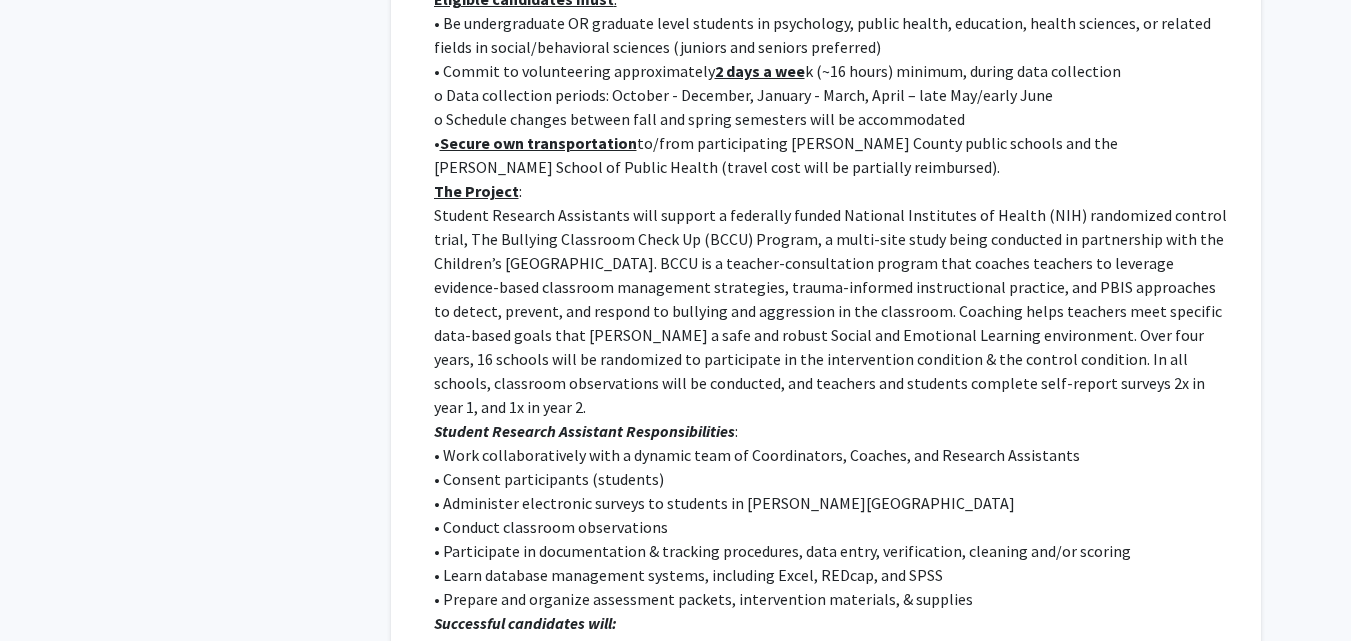 scroll, scrollTop: 9400, scrollLeft: 0, axis: vertical 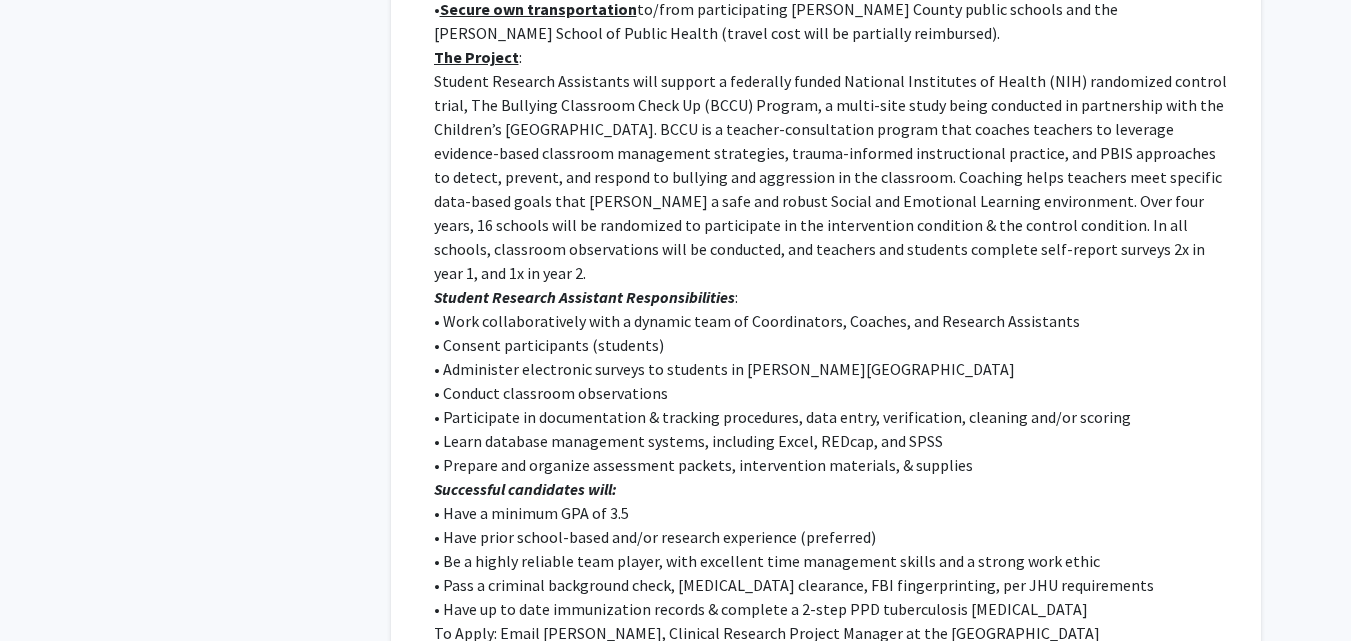 click on "5" 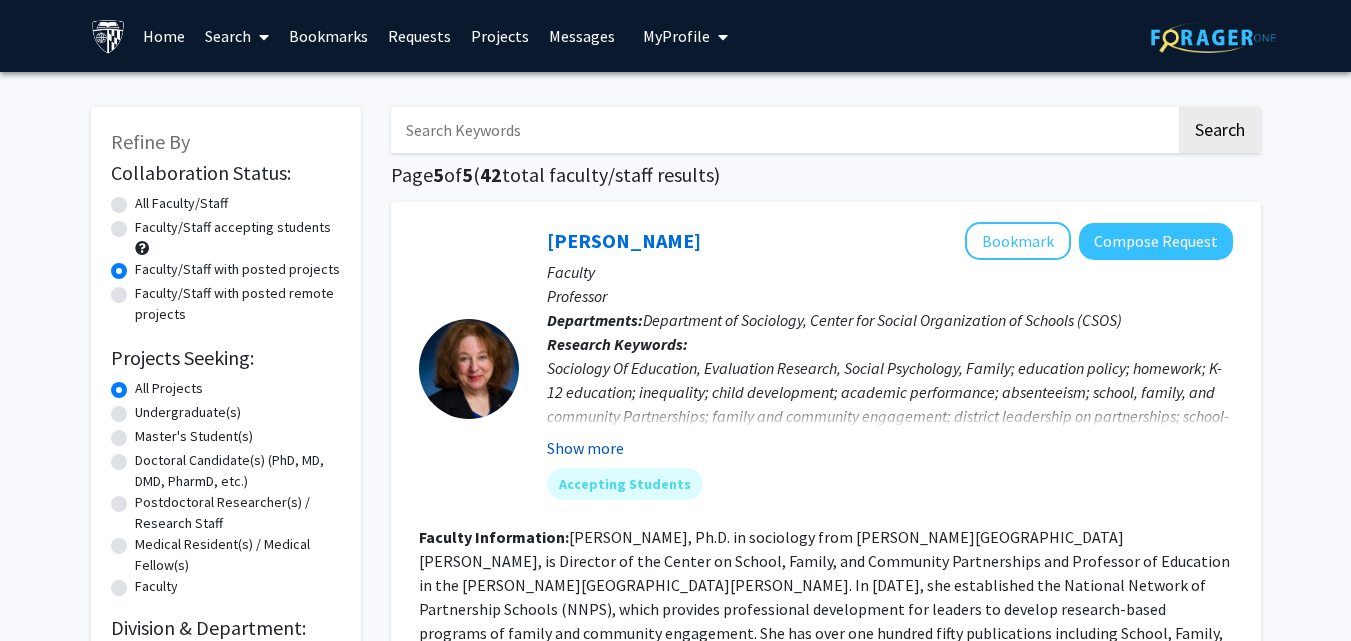 click on "Show more" 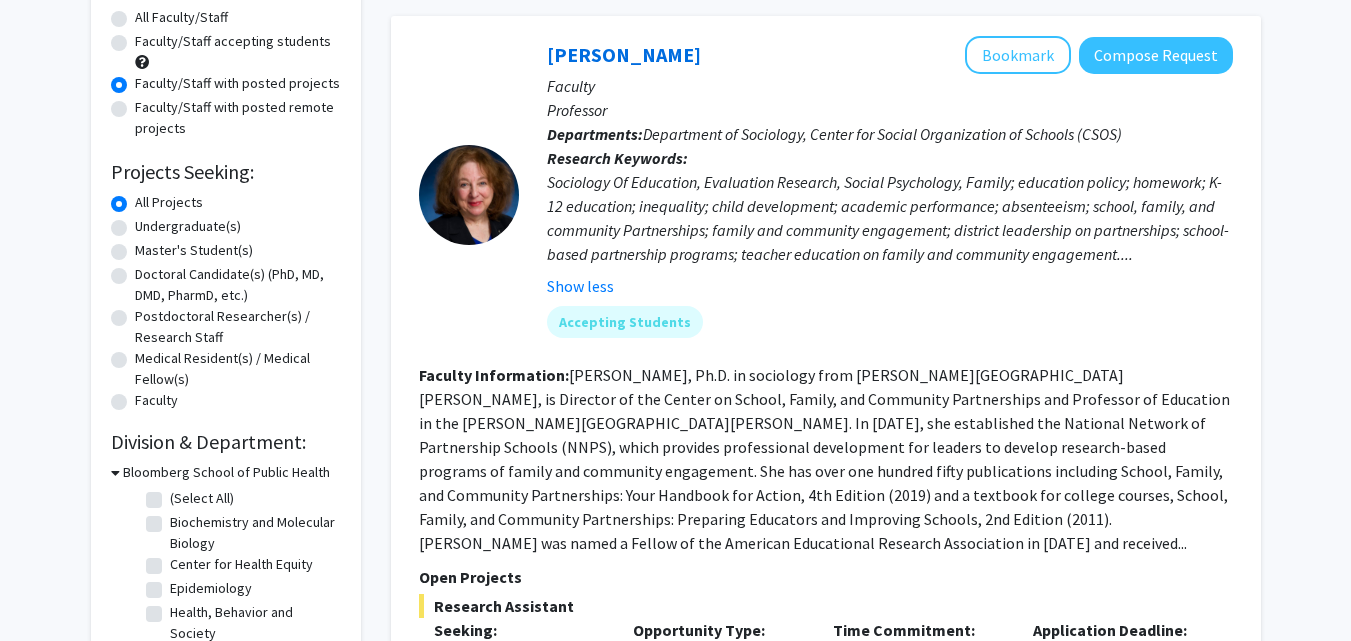 scroll, scrollTop: 400, scrollLeft: 0, axis: vertical 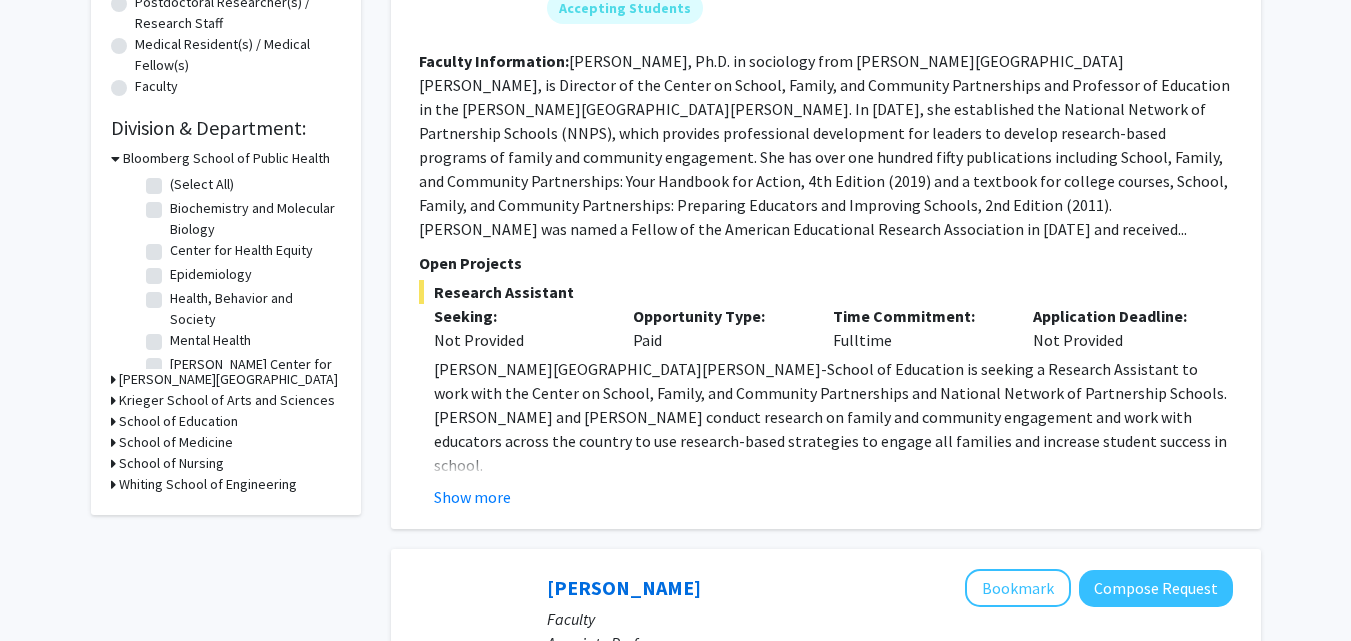 type 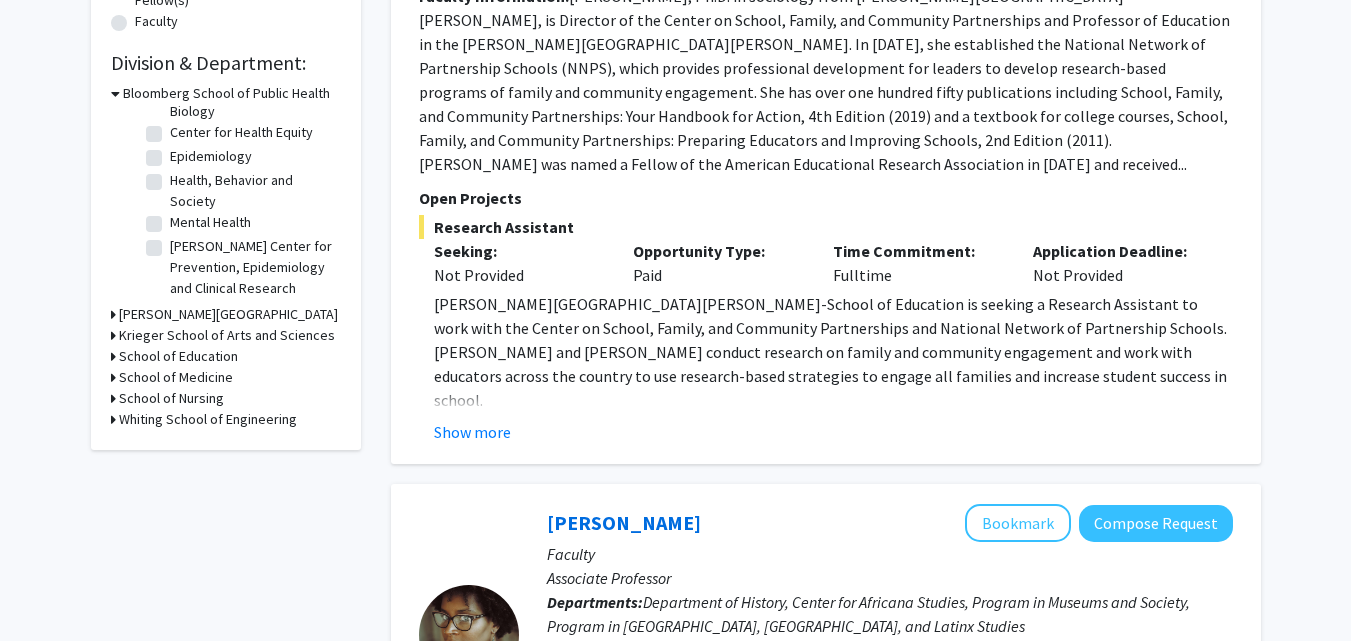 scroll, scrollTop: 600, scrollLeft: 0, axis: vertical 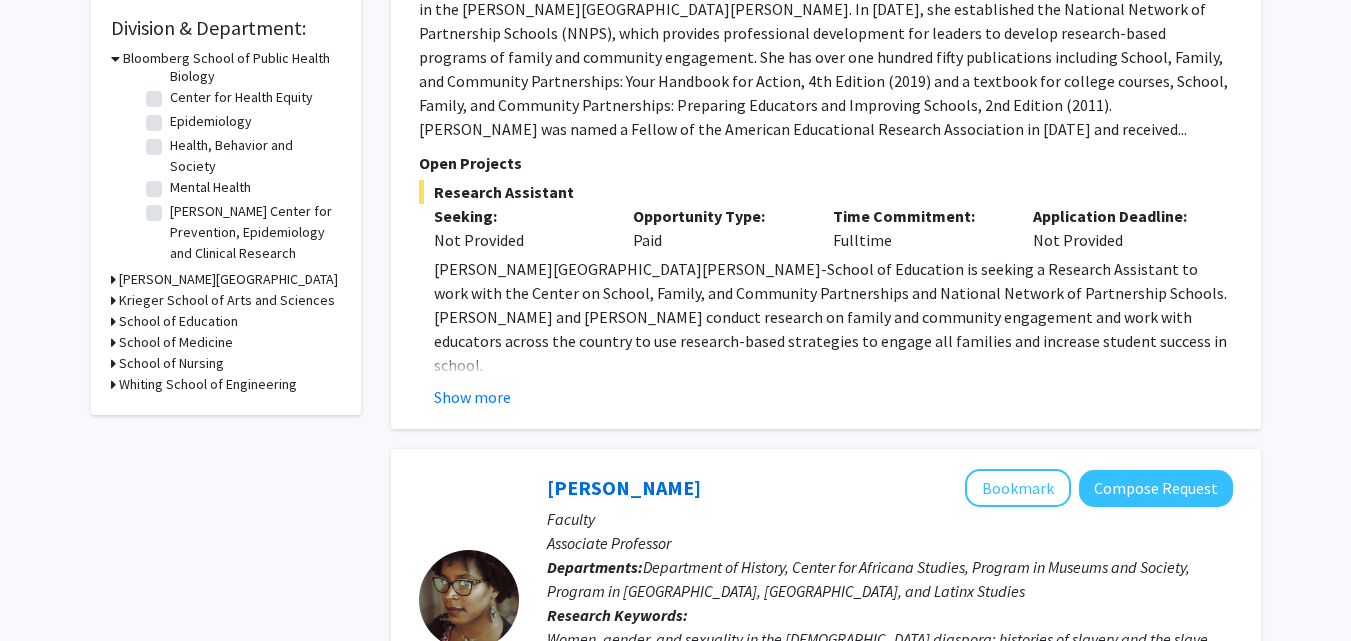 click on "School of Medicine" at bounding box center (176, 342) 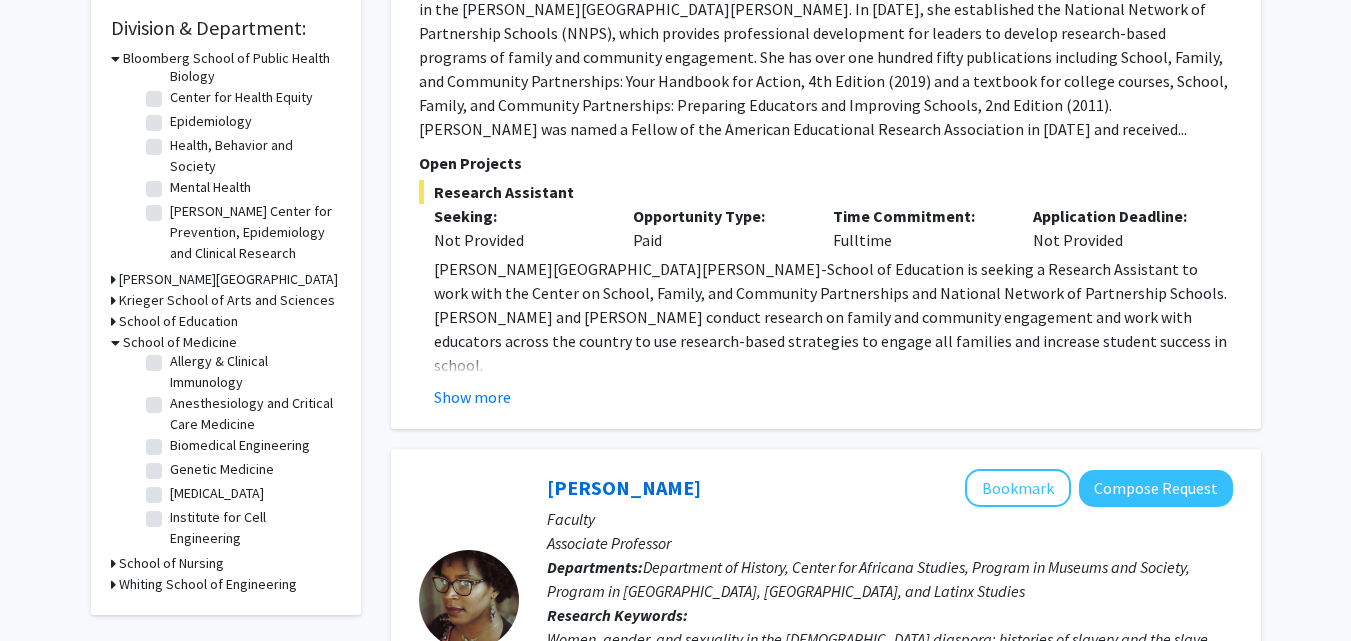 scroll, scrollTop: 0, scrollLeft: 0, axis: both 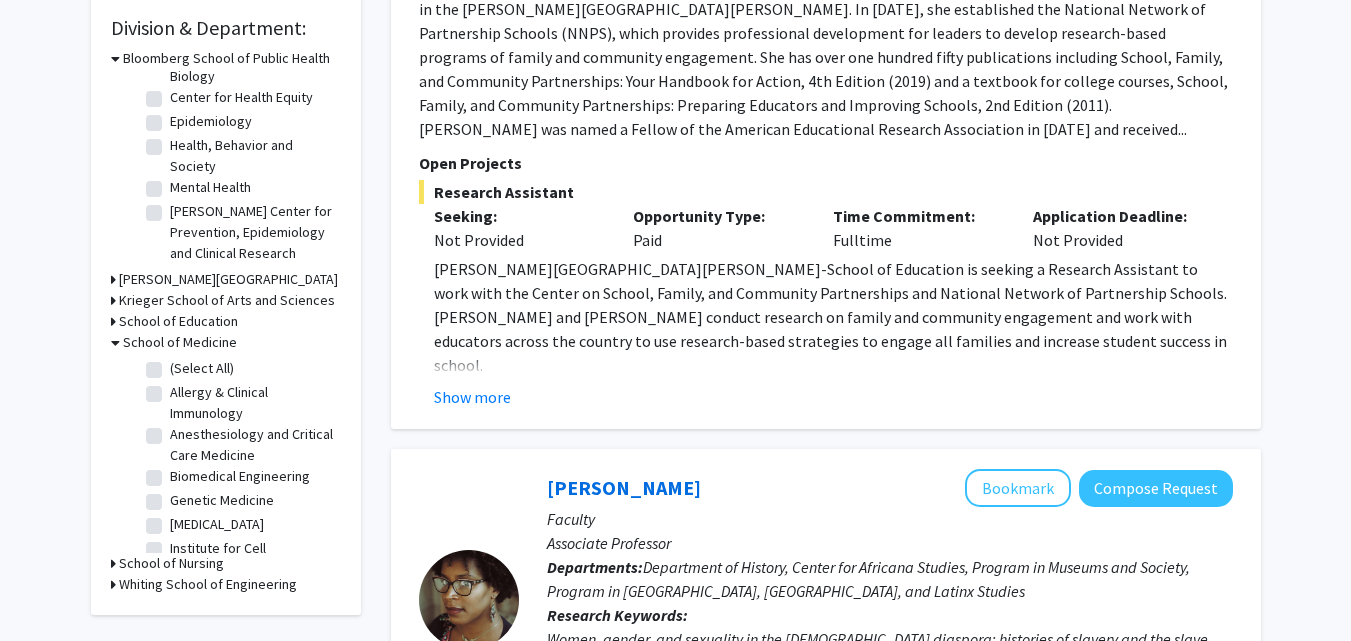 click on "Anesthesiology and Critical Care Medicine" 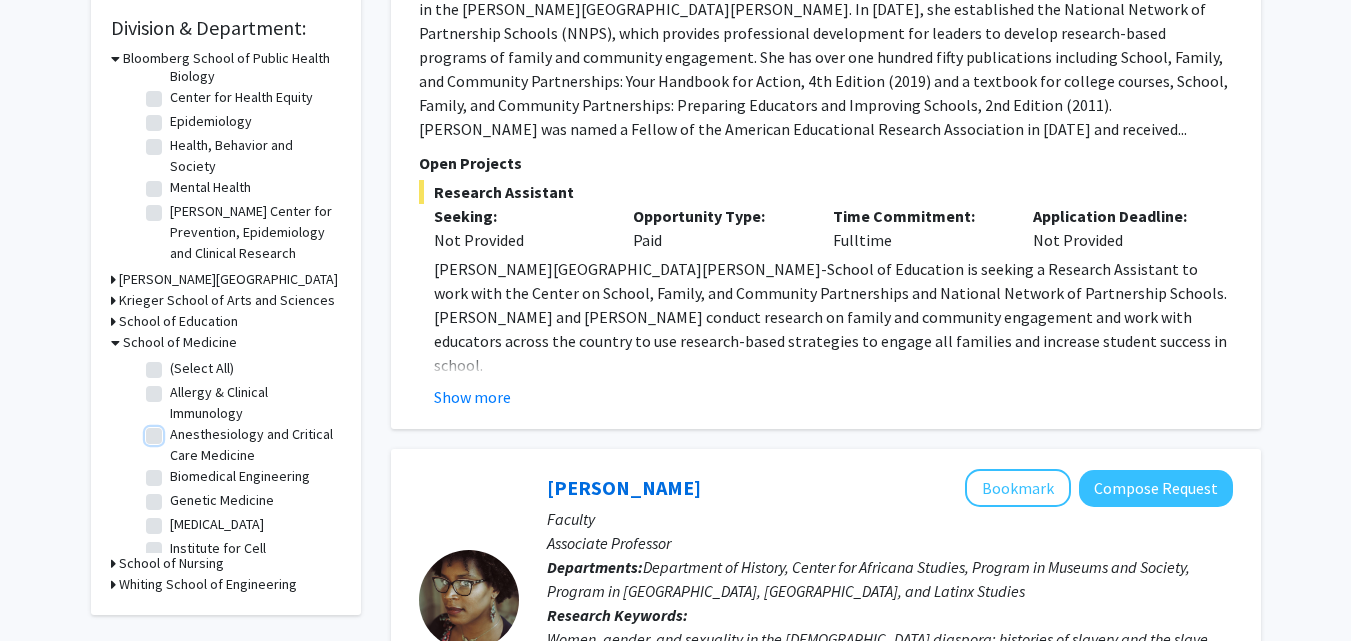 click on "Anesthesiology and Critical Care Medicine" at bounding box center (176, 430) 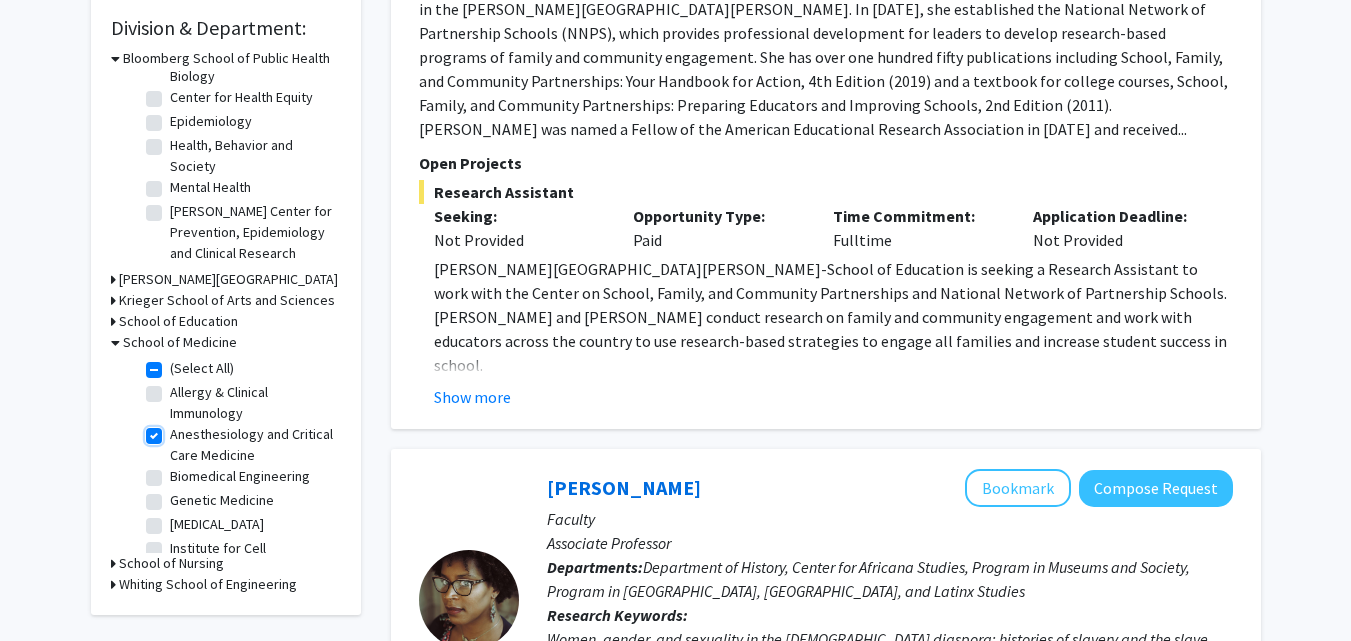checkbox on "true" 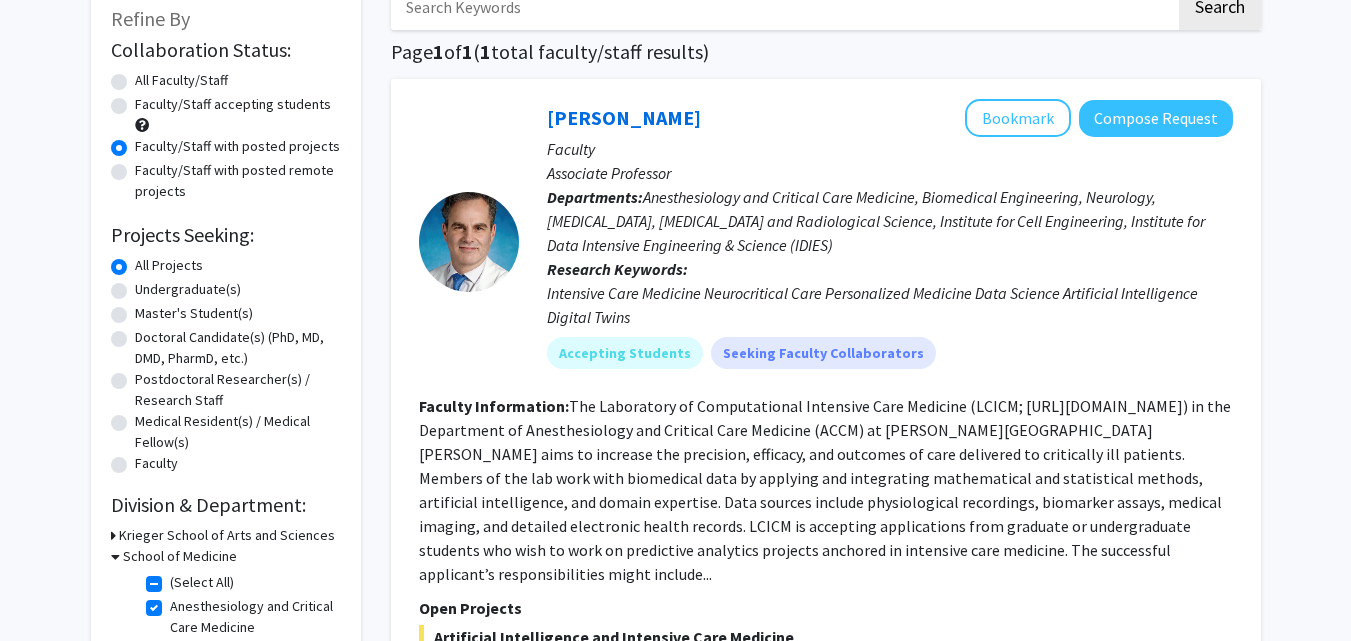 scroll, scrollTop: 500, scrollLeft: 0, axis: vertical 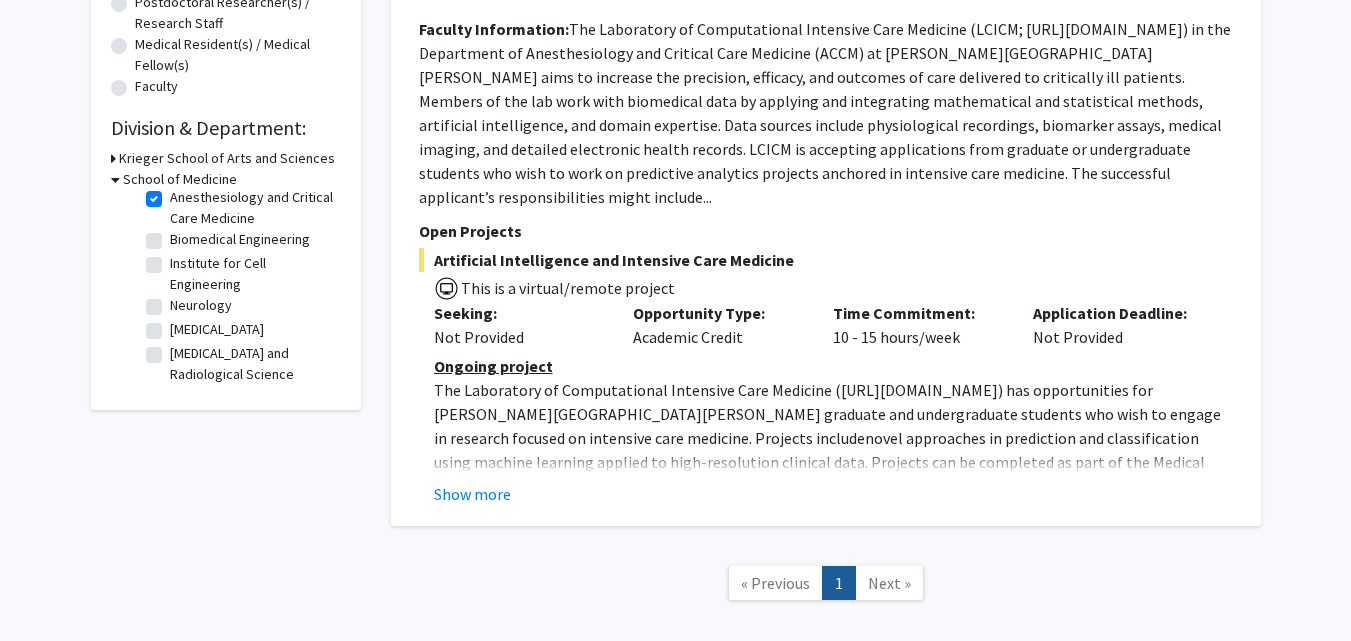 click on "Neurology" 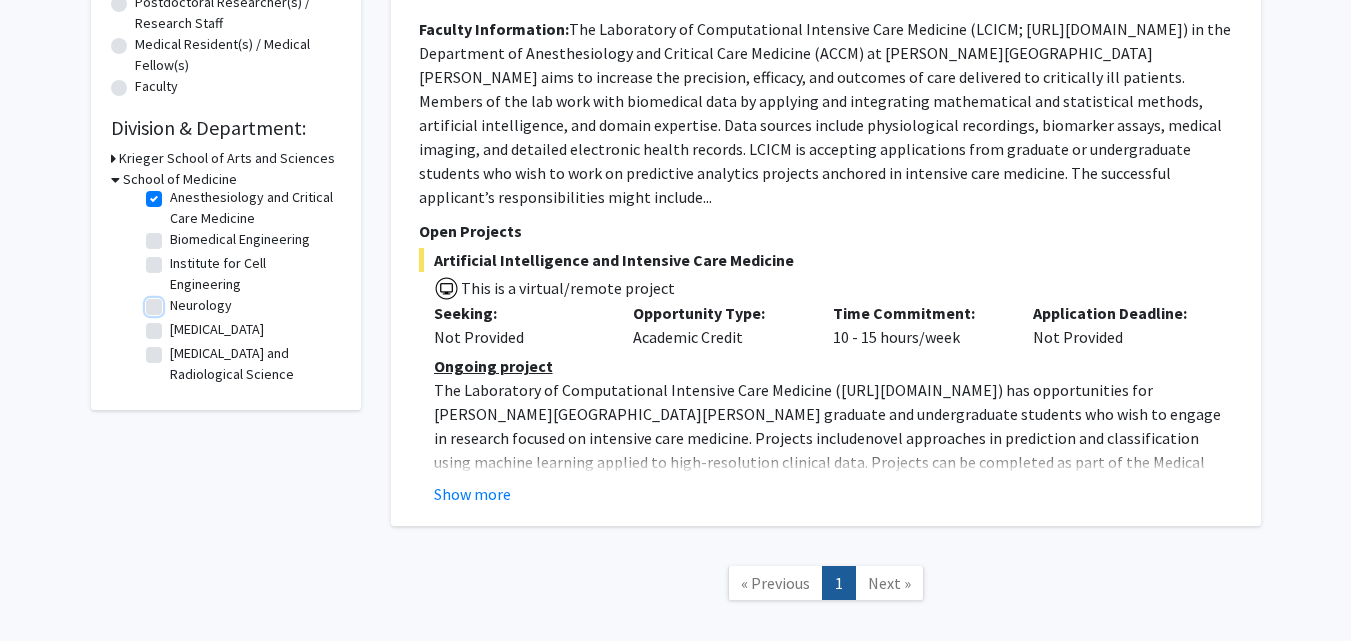 click on "Neurology" at bounding box center [176, 301] 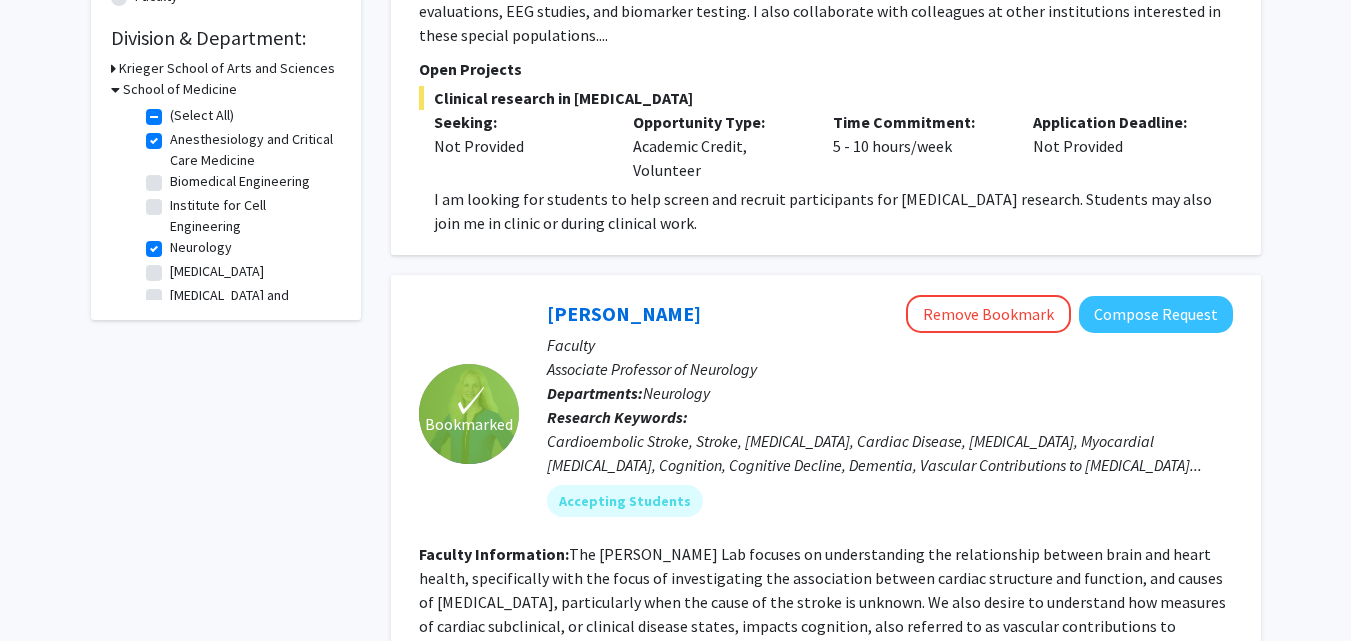 scroll, scrollTop: 300, scrollLeft: 0, axis: vertical 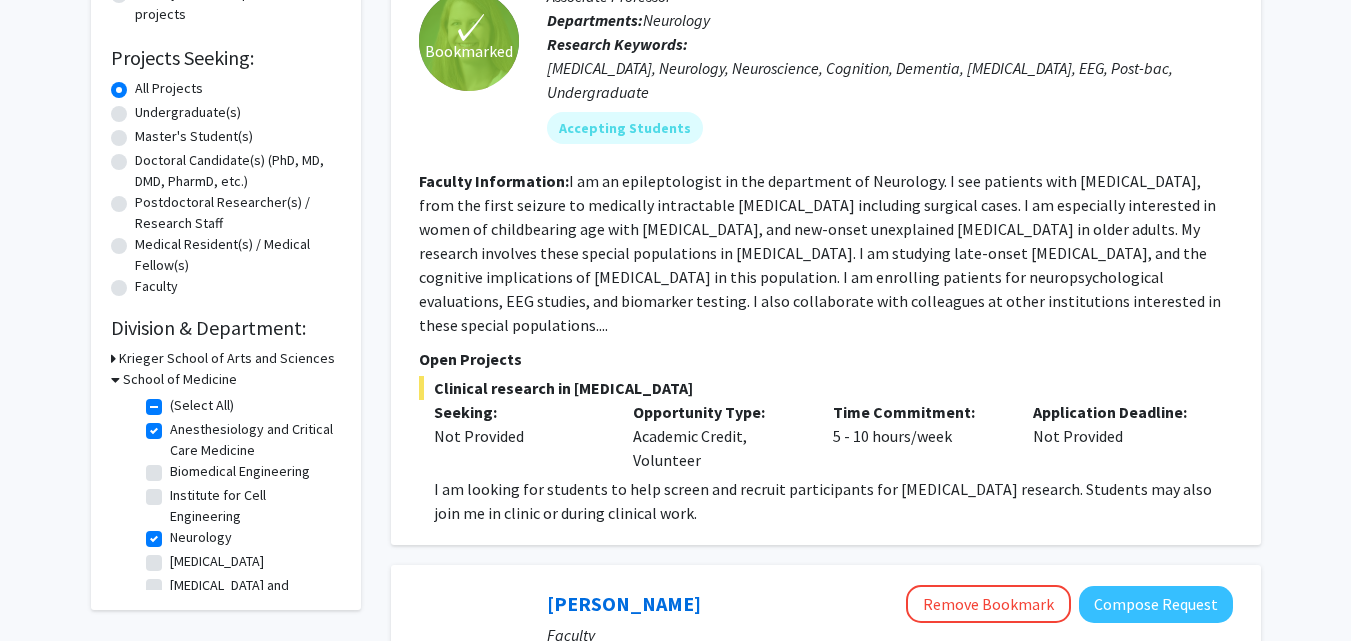 click on "[MEDICAL_DATA]" 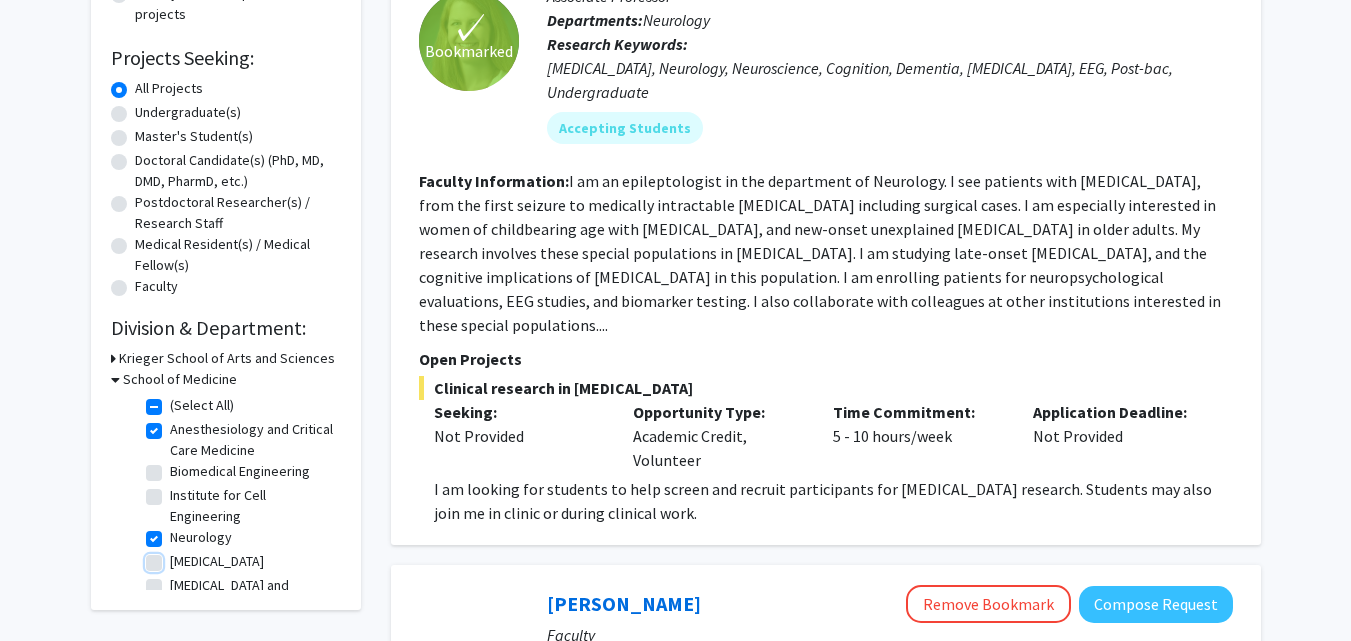 click on "[MEDICAL_DATA]" at bounding box center (176, 557) 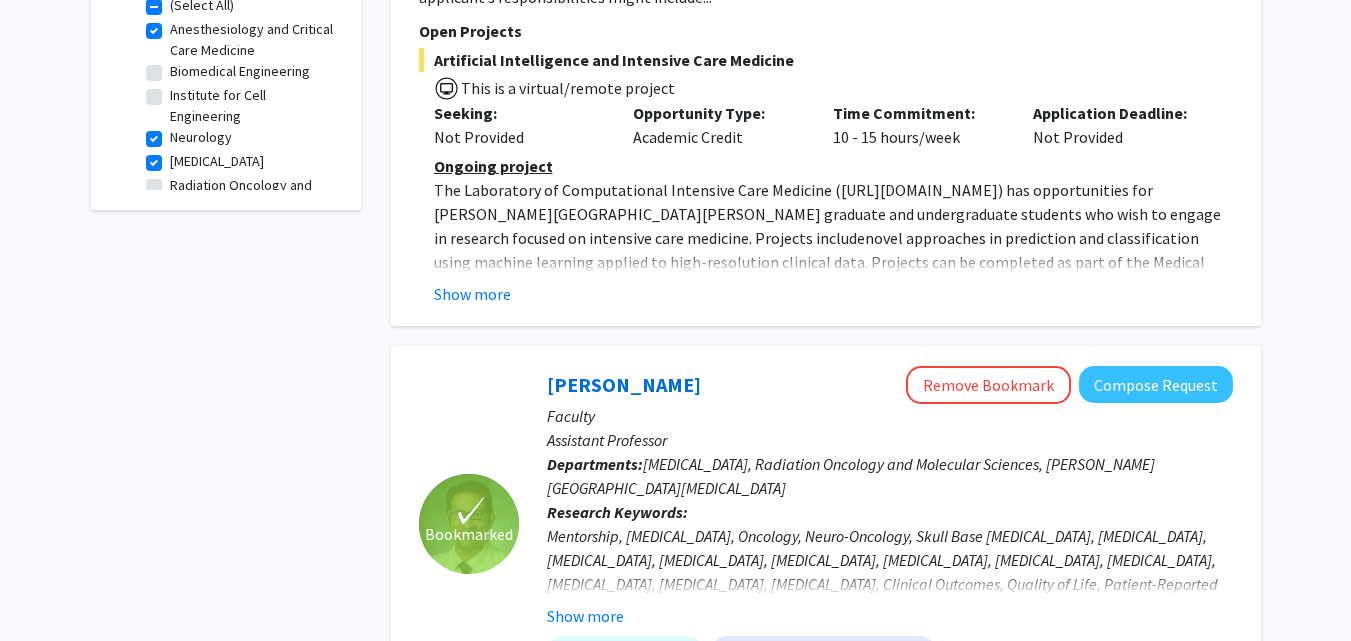 scroll, scrollTop: 400, scrollLeft: 0, axis: vertical 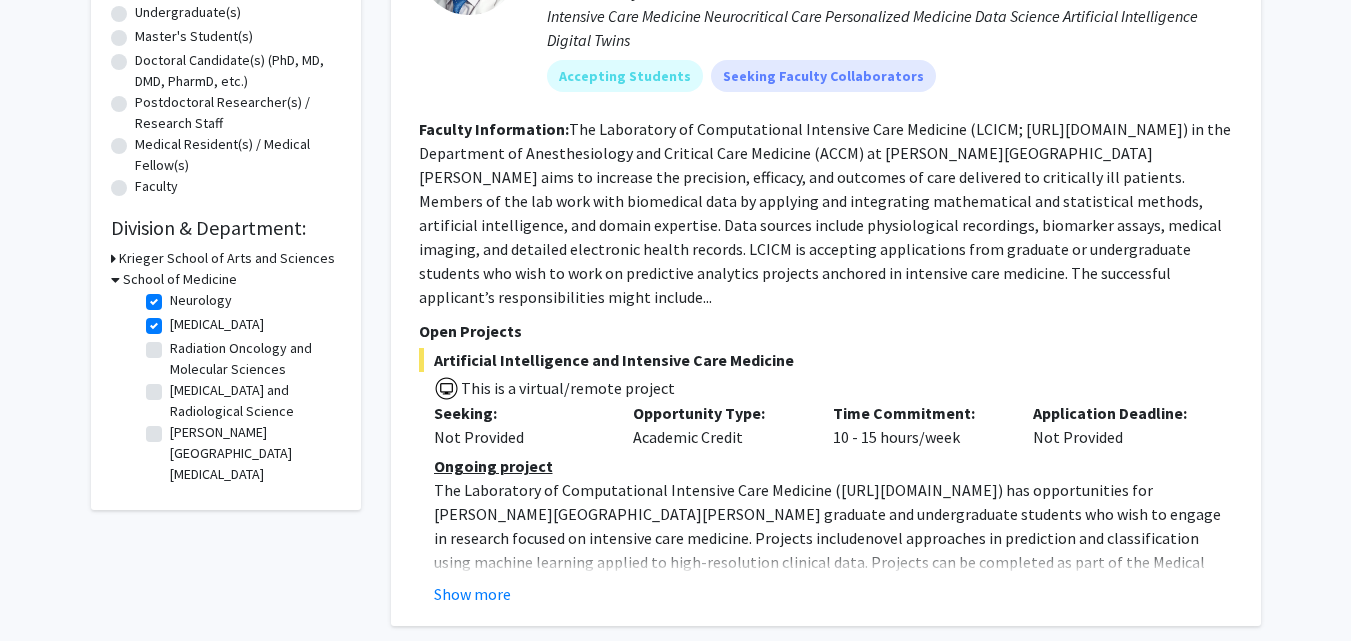 click on "[PERSON_NAME][GEOGRAPHIC_DATA][MEDICAL_DATA]" 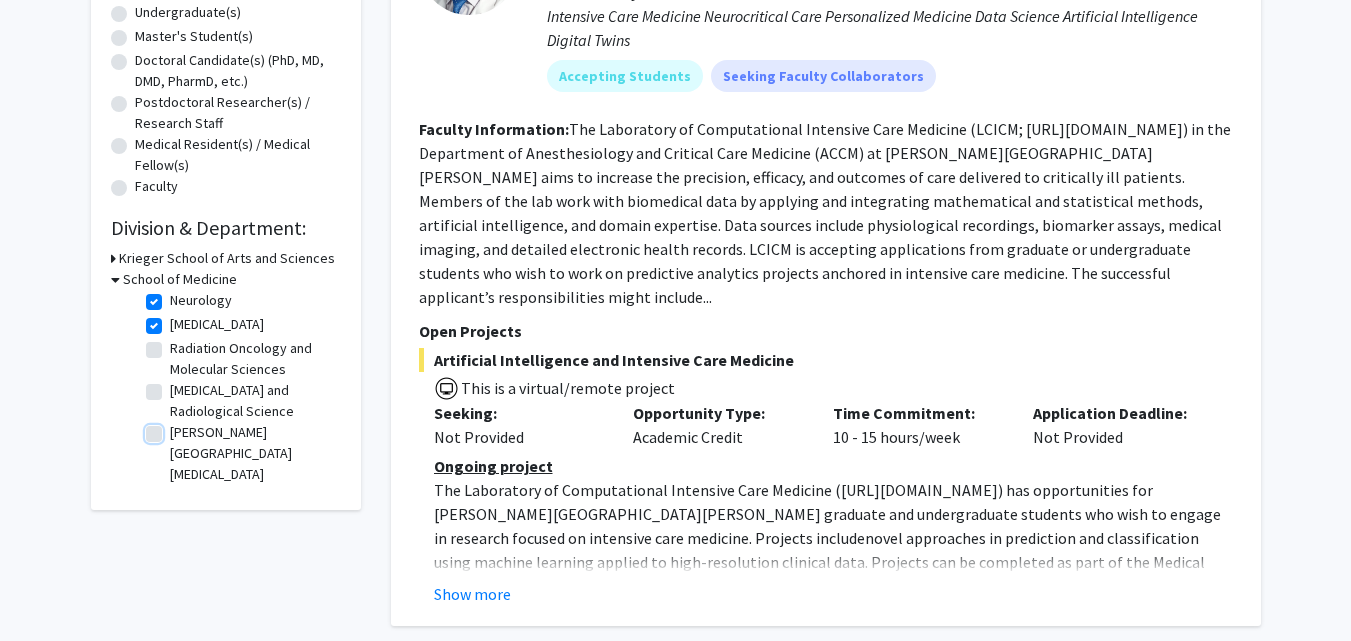 click on "[PERSON_NAME][GEOGRAPHIC_DATA][MEDICAL_DATA]" at bounding box center [176, 428] 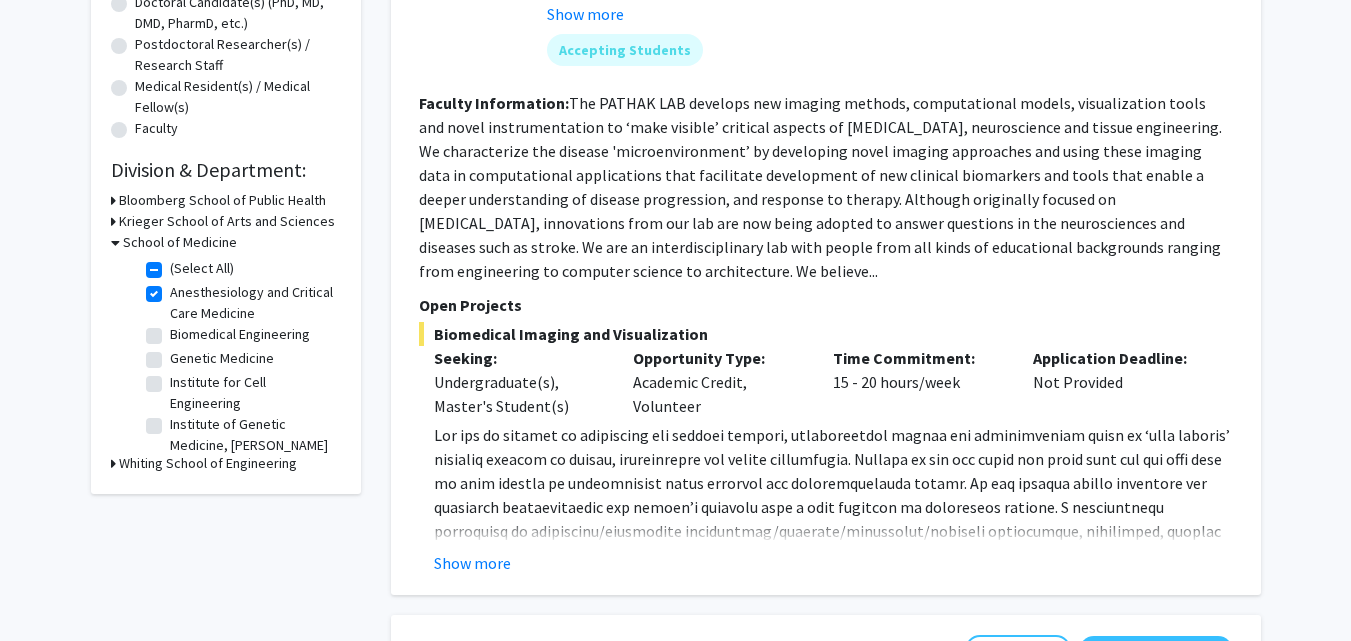 scroll, scrollTop: 400, scrollLeft: 0, axis: vertical 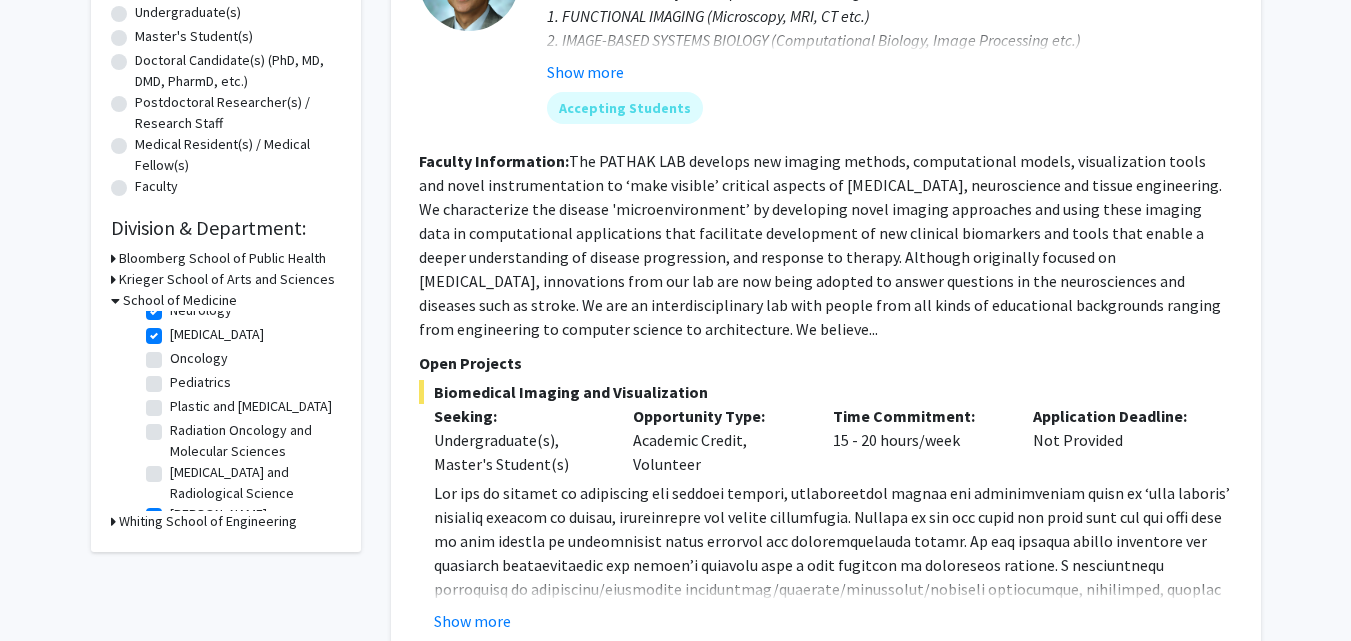 click on "Oncology" 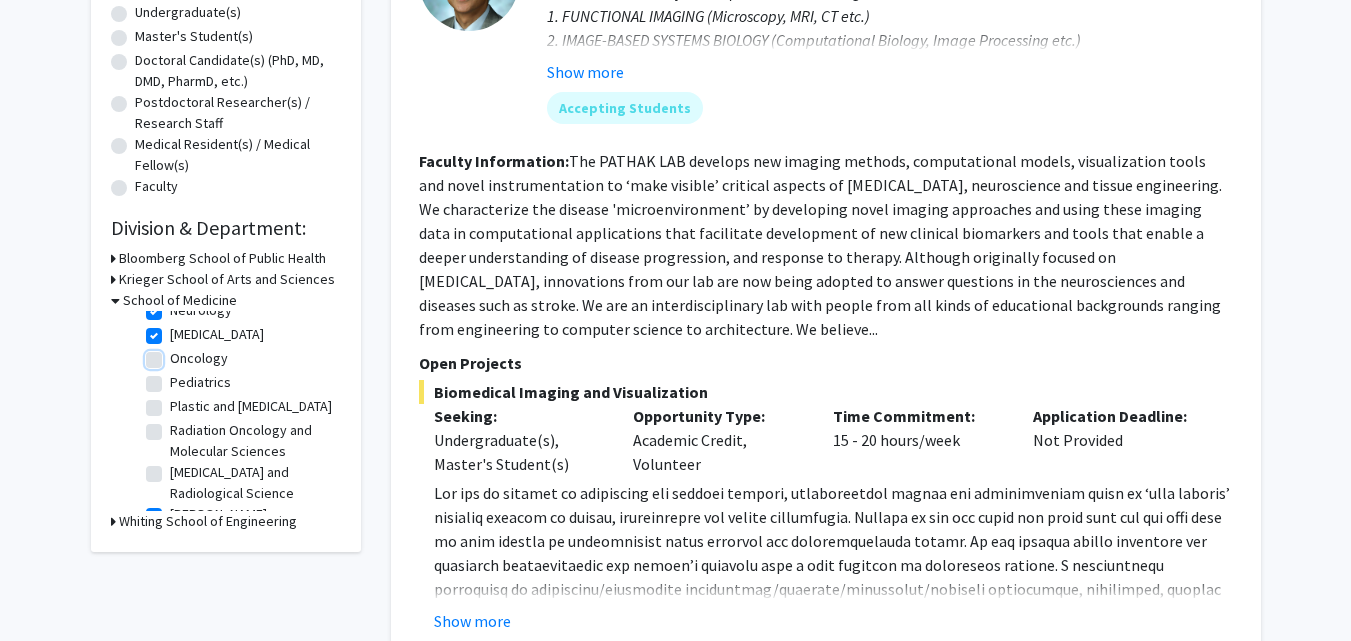 click on "Oncology" at bounding box center [176, 354] 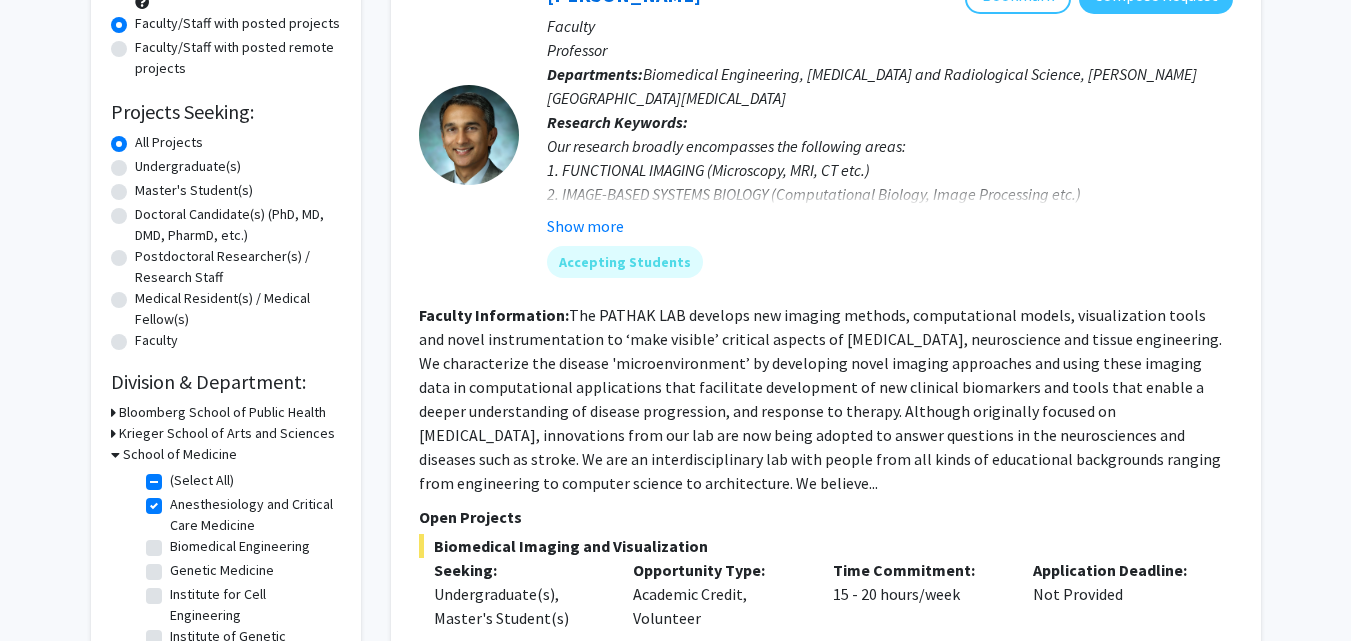 scroll, scrollTop: 400, scrollLeft: 0, axis: vertical 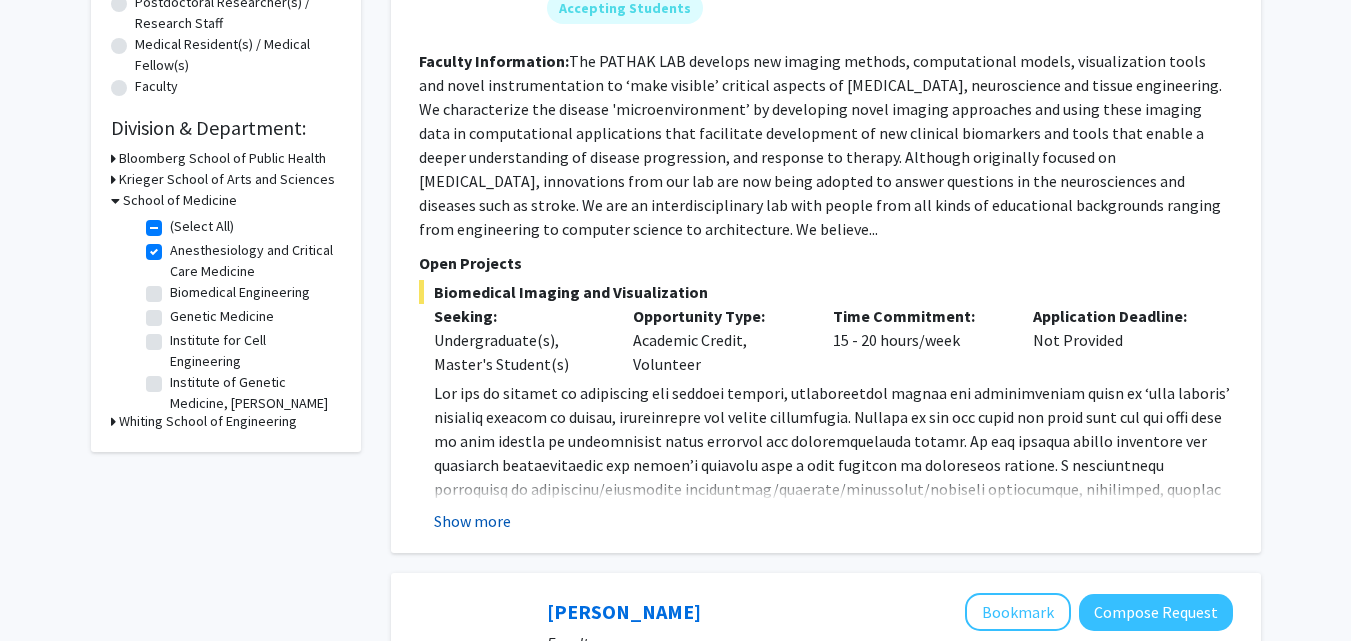 click on "Show more" 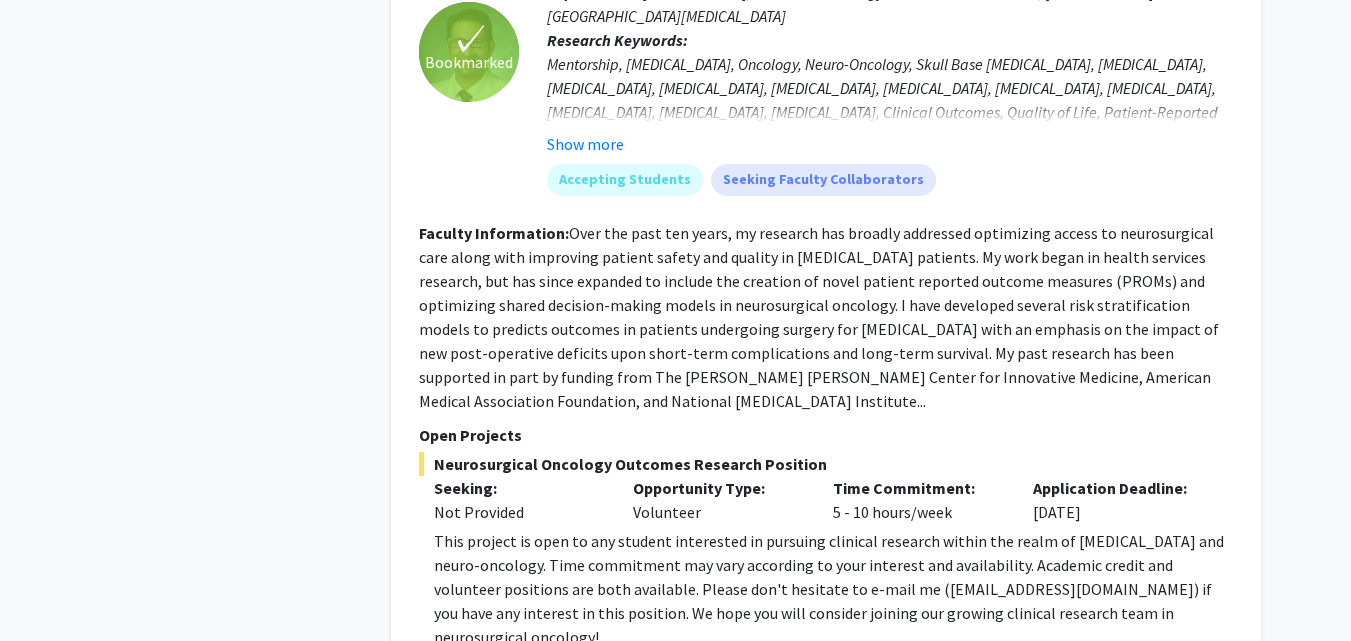 scroll, scrollTop: 7896, scrollLeft: 0, axis: vertical 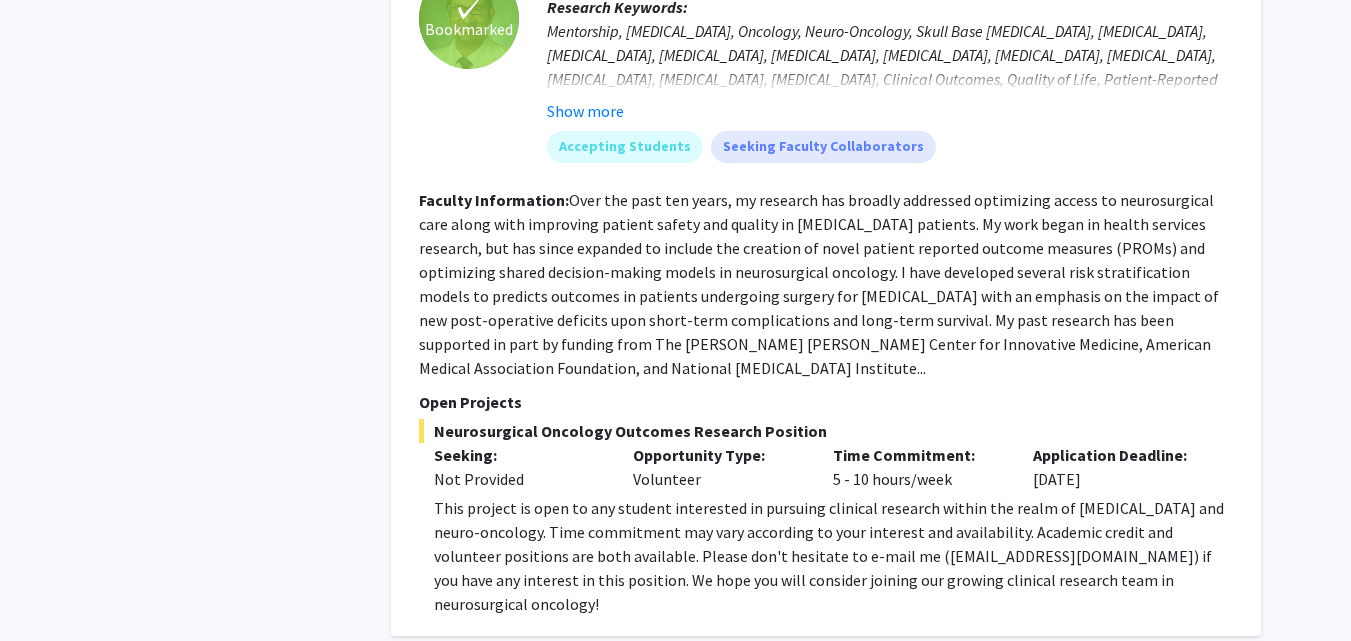 click on "2" 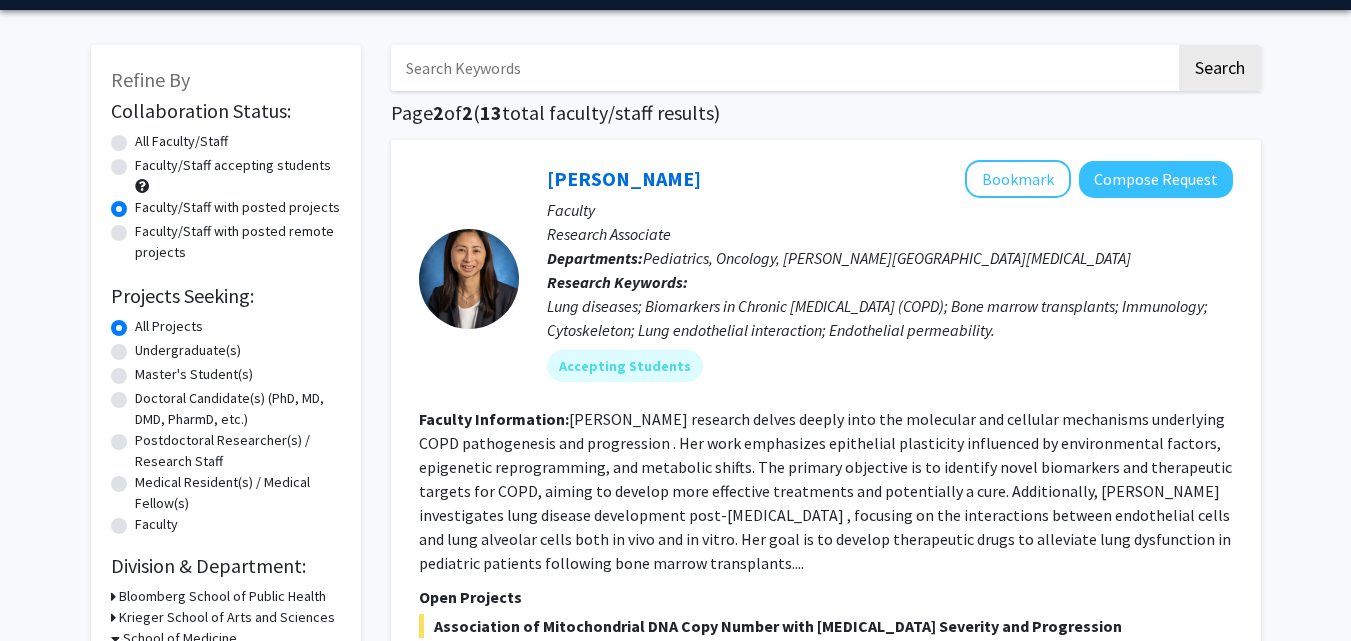 scroll, scrollTop: 300, scrollLeft: 0, axis: vertical 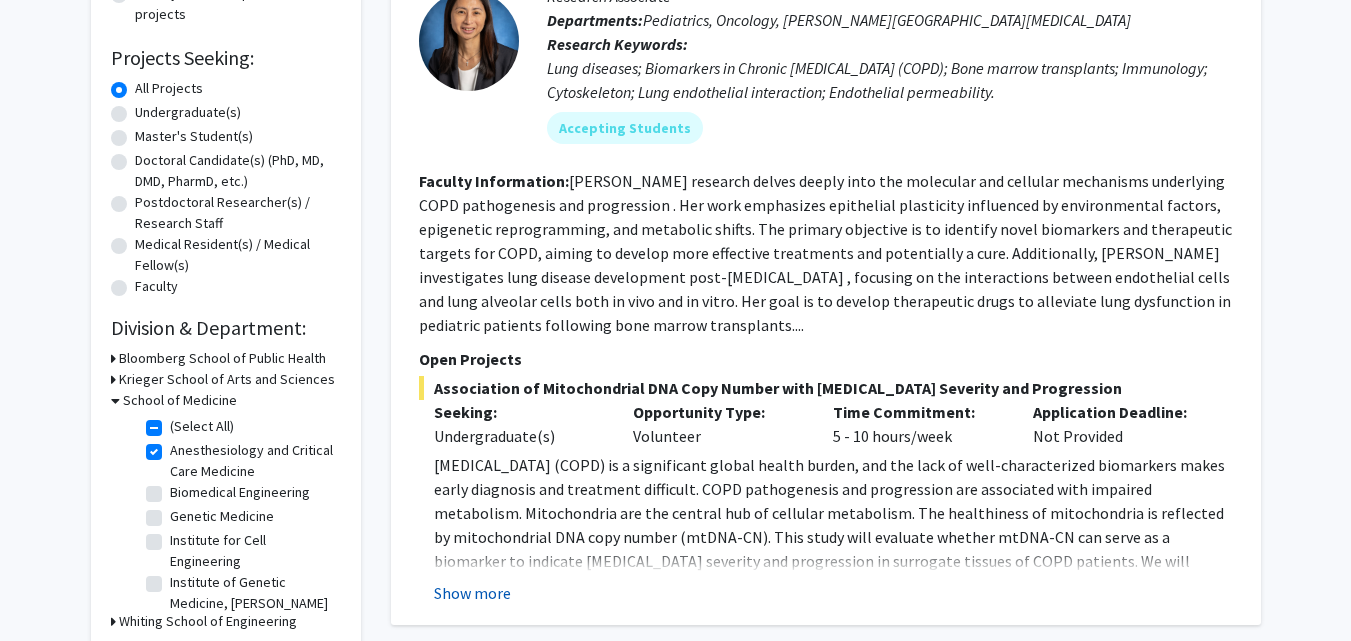 click on "Show more" 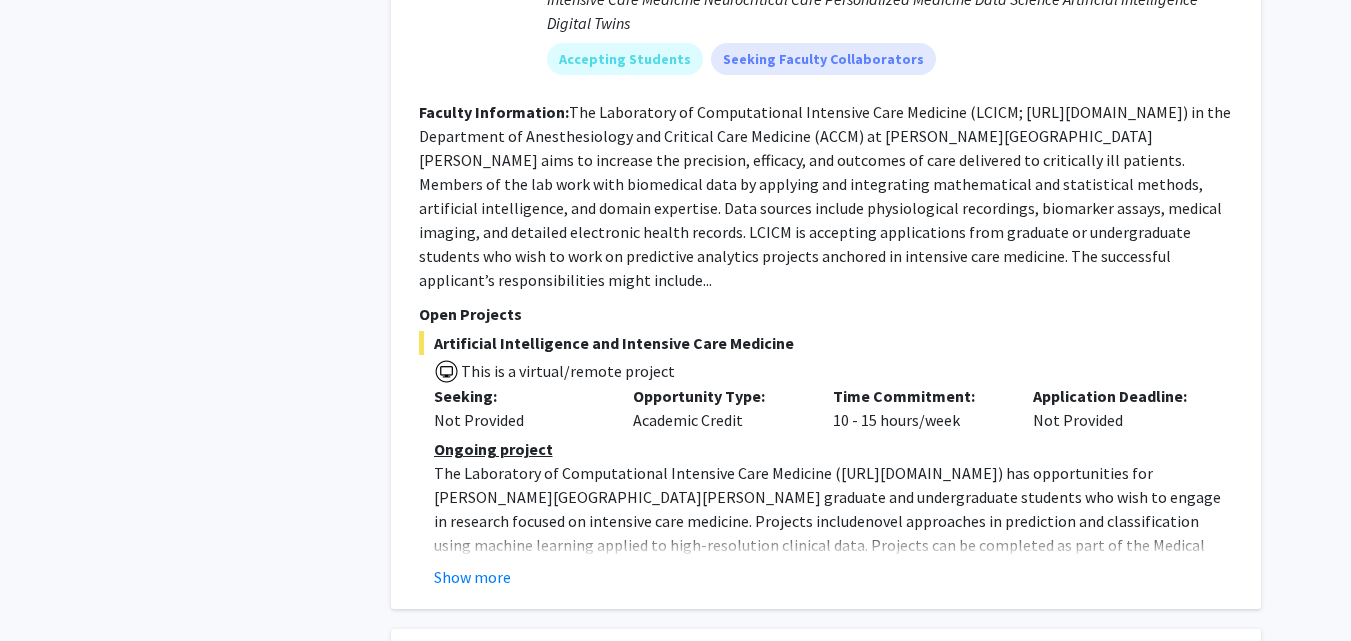scroll, scrollTop: 1300, scrollLeft: 0, axis: vertical 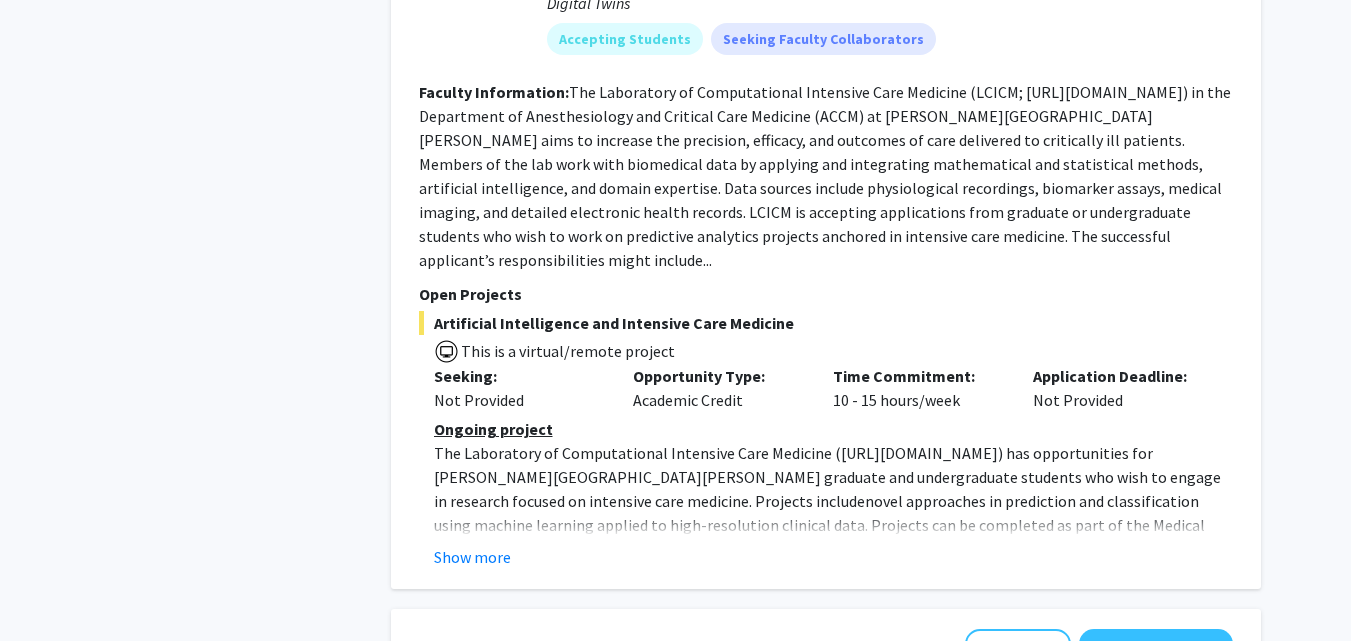 click on "Ongoing project The Laboratory of Computational Intensive Care Medicine ( [URL][DOMAIN_NAME] ) has opportunities for [PERSON_NAME][GEOGRAPHIC_DATA][PERSON_NAME] graduate and undergraduate students who wish to engage in research focused on intensive care medicine. Projects include  novel approaches in prediction and classification using machine learning applied to high-resolution clinical data. Projects can be completed as part of the Medical Tutorial program and as research for credit.  Priority will be given to applicants who have completed coursework or have a degree in engineering, applied mathematics, probability, statistics, and who have coding abilities. Experience working in relevant environments (Python, R, SQL) are desirable. Applicants should send an email with CV and a few sentences explaining why they would be a good fit for this position to Dr. [PERSON_NAME], Associate Professor, Department of Anesthesiology and Critical Care Medicine, [GEOGRAPHIC_DATA], [PERSON_NAME][GEOGRAPHIC_DATA][PERSON_NAME], email: [EMAIL_ADDRESS][DOMAIN_NAME]" 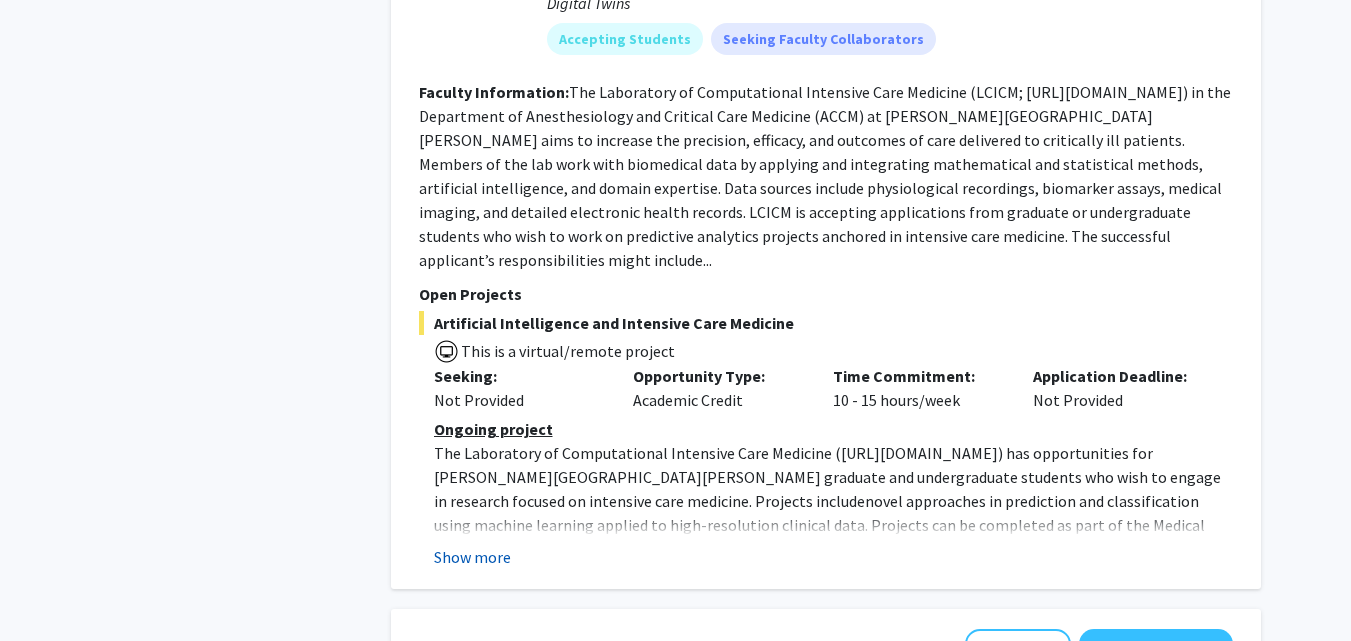click on "Show more" 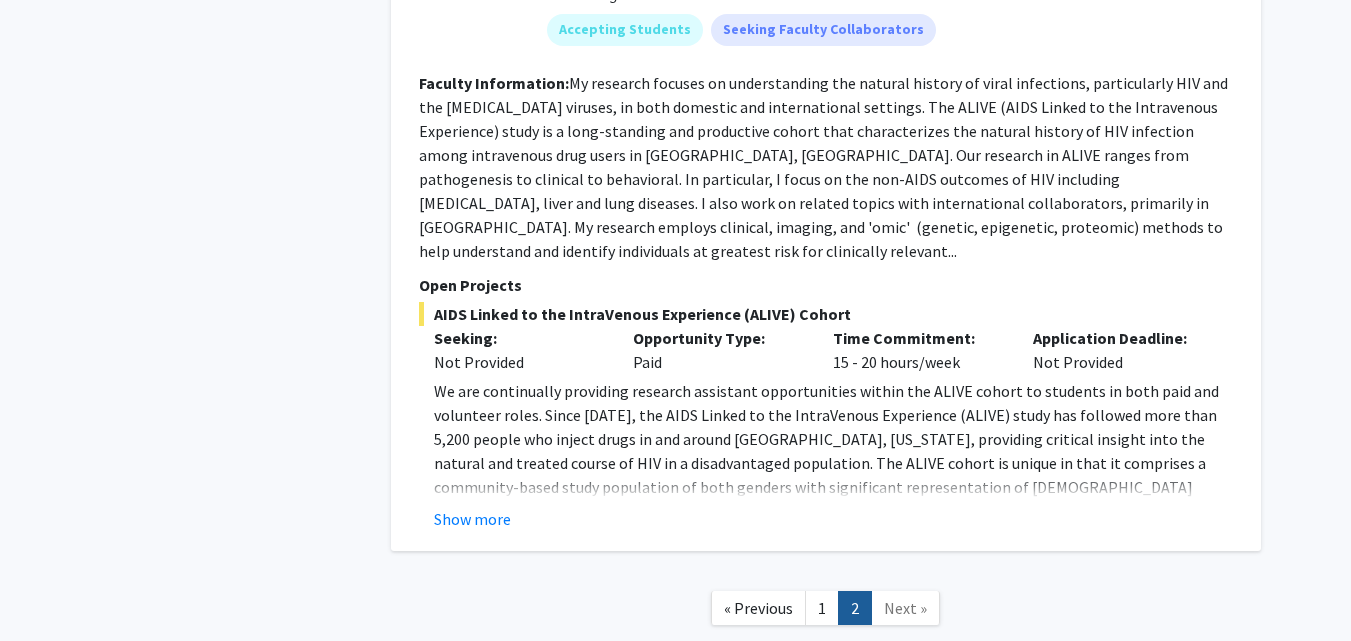 scroll, scrollTop: 2307, scrollLeft: 0, axis: vertical 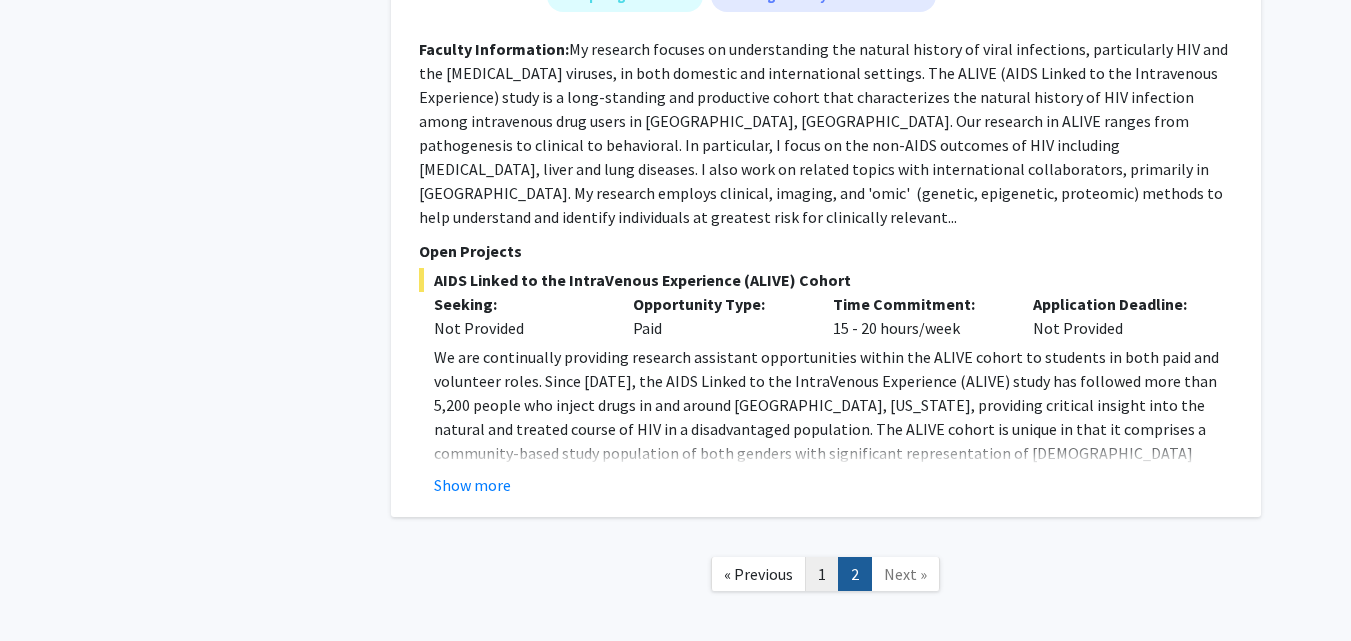 click on "1" 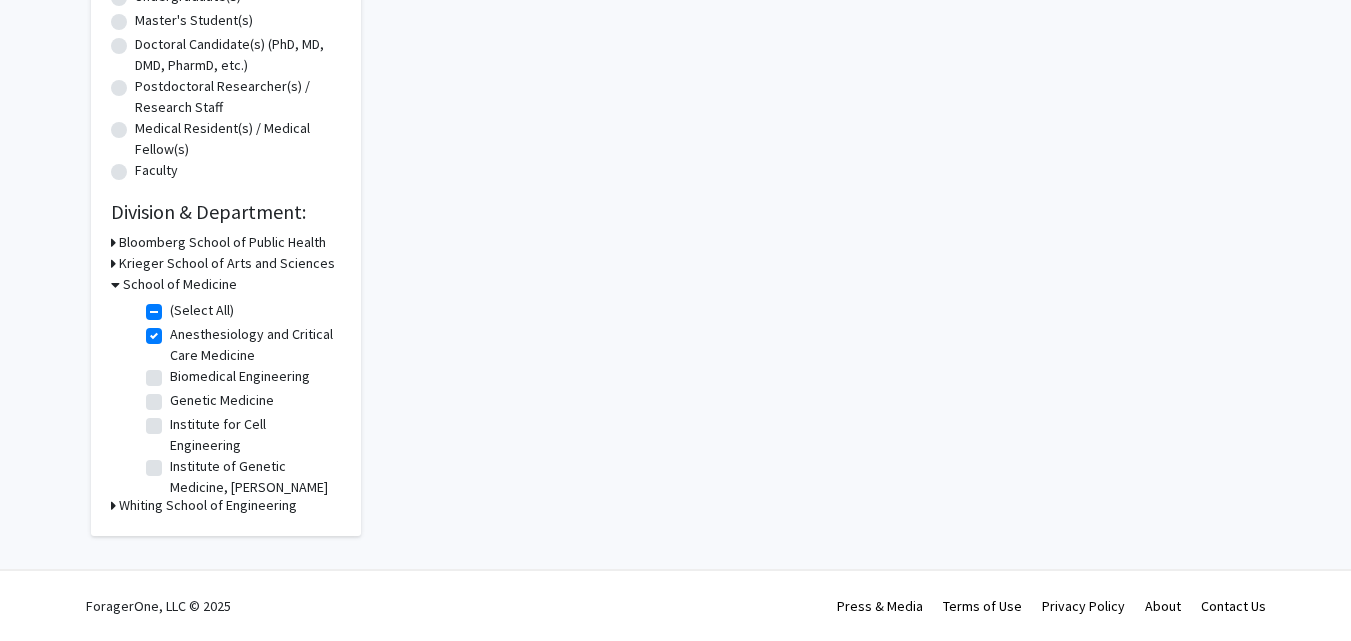 scroll, scrollTop: 0, scrollLeft: 0, axis: both 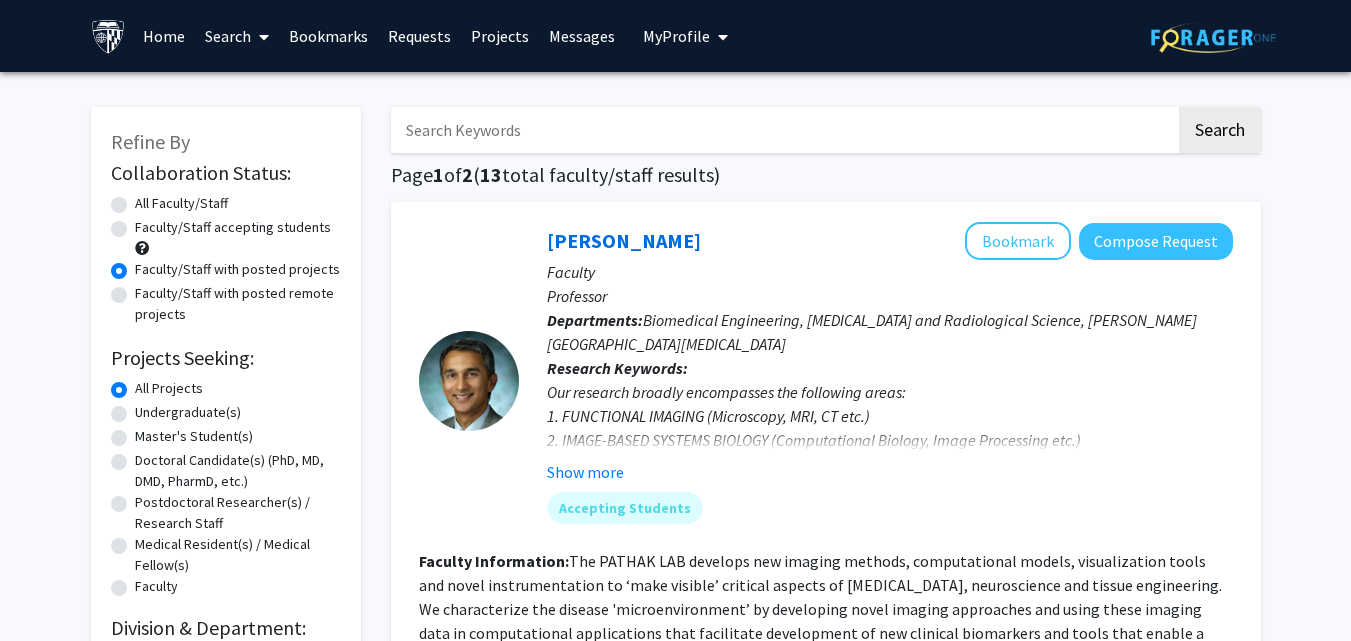 click on "All Faculty/Staff" 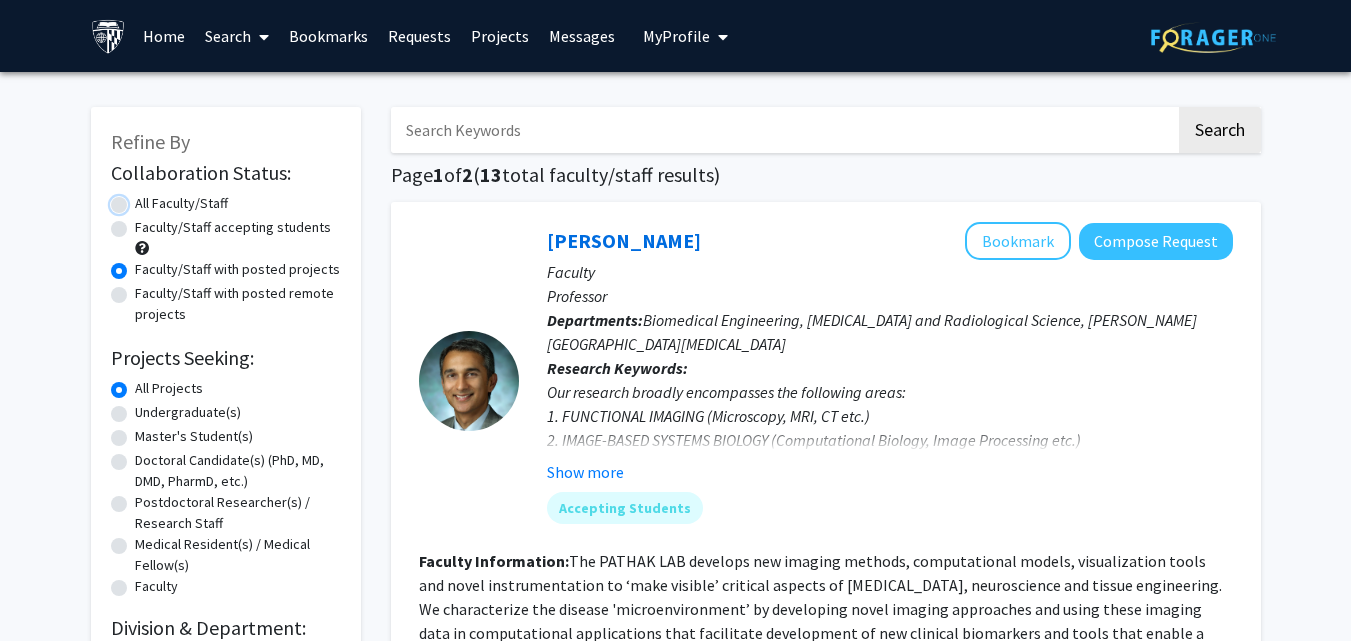 click on "All Faculty/Staff" at bounding box center (141, 199) 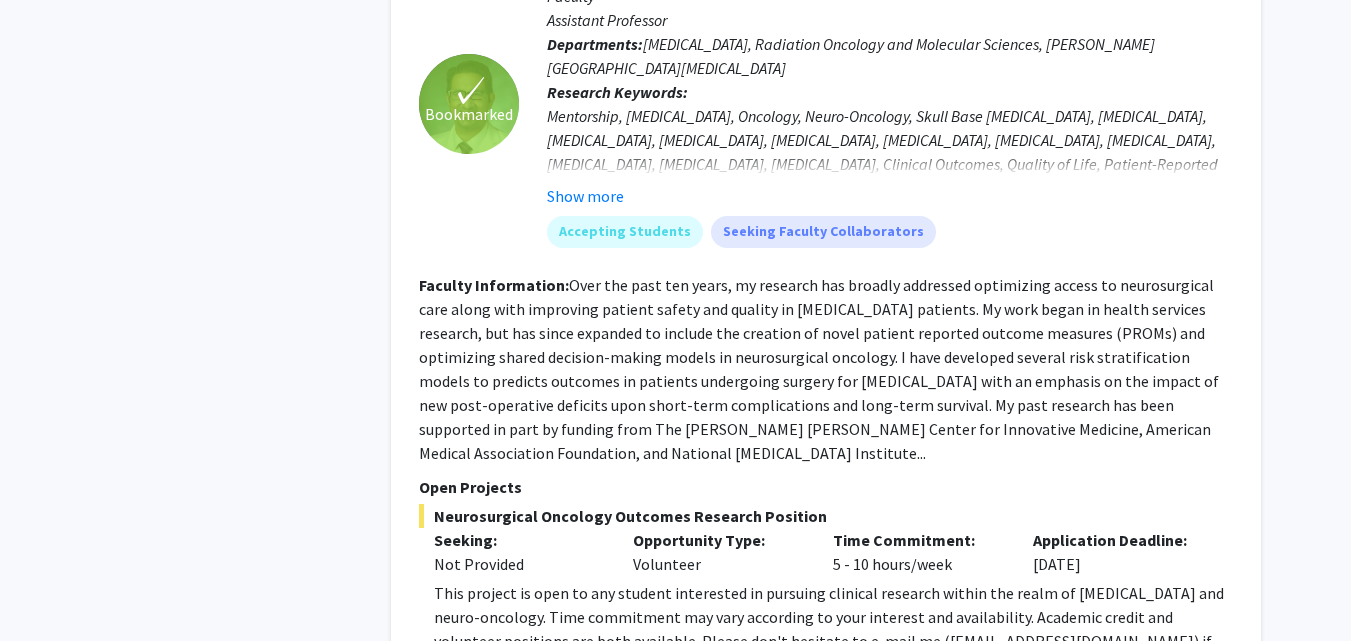 scroll, scrollTop: 7776, scrollLeft: 0, axis: vertical 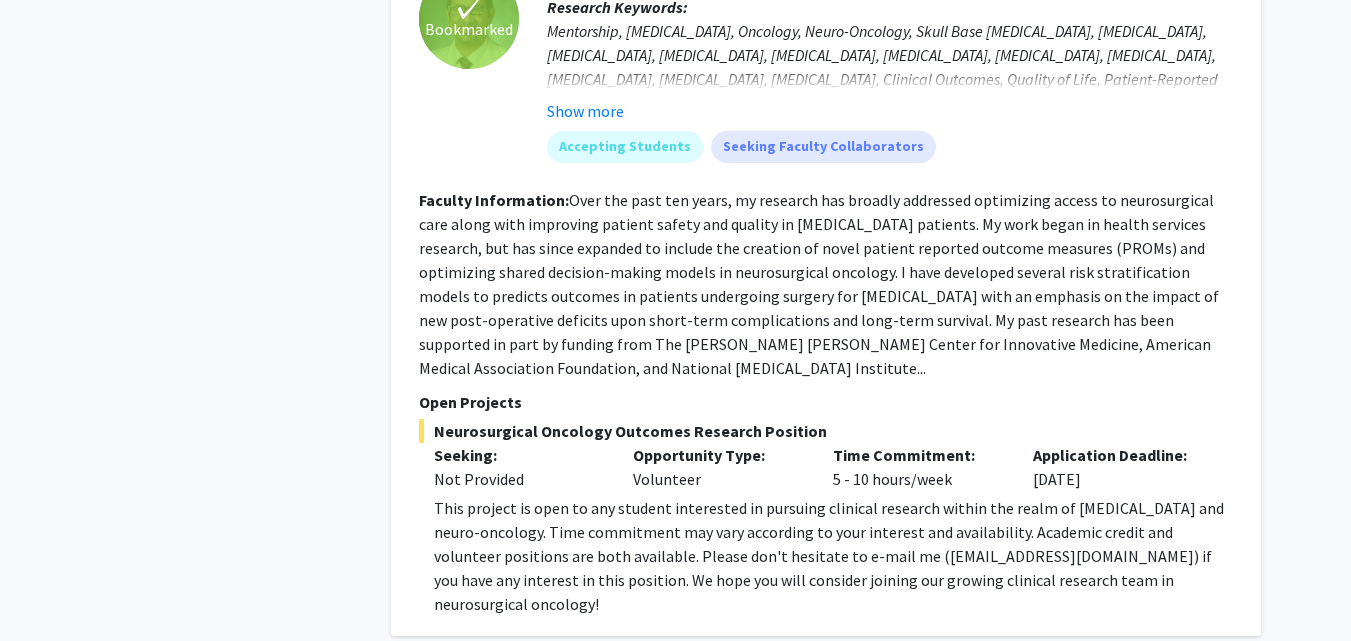 click on "2" 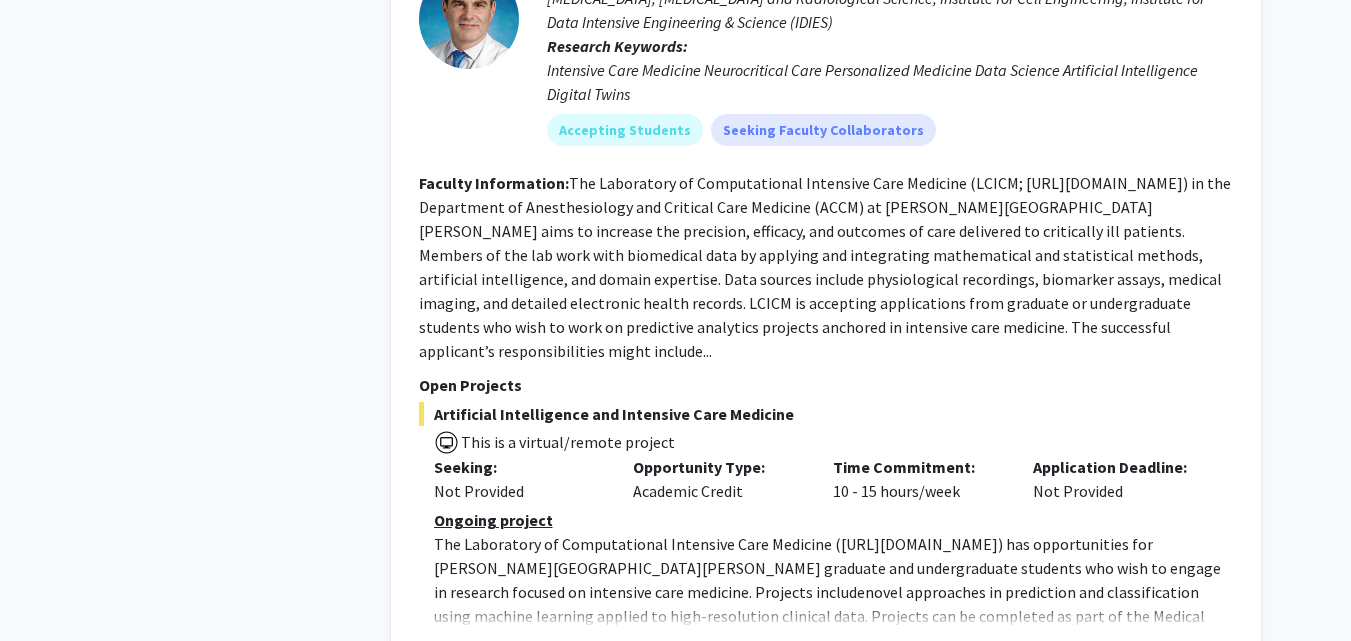 scroll, scrollTop: 1100, scrollLeft: 0, axis: vertical 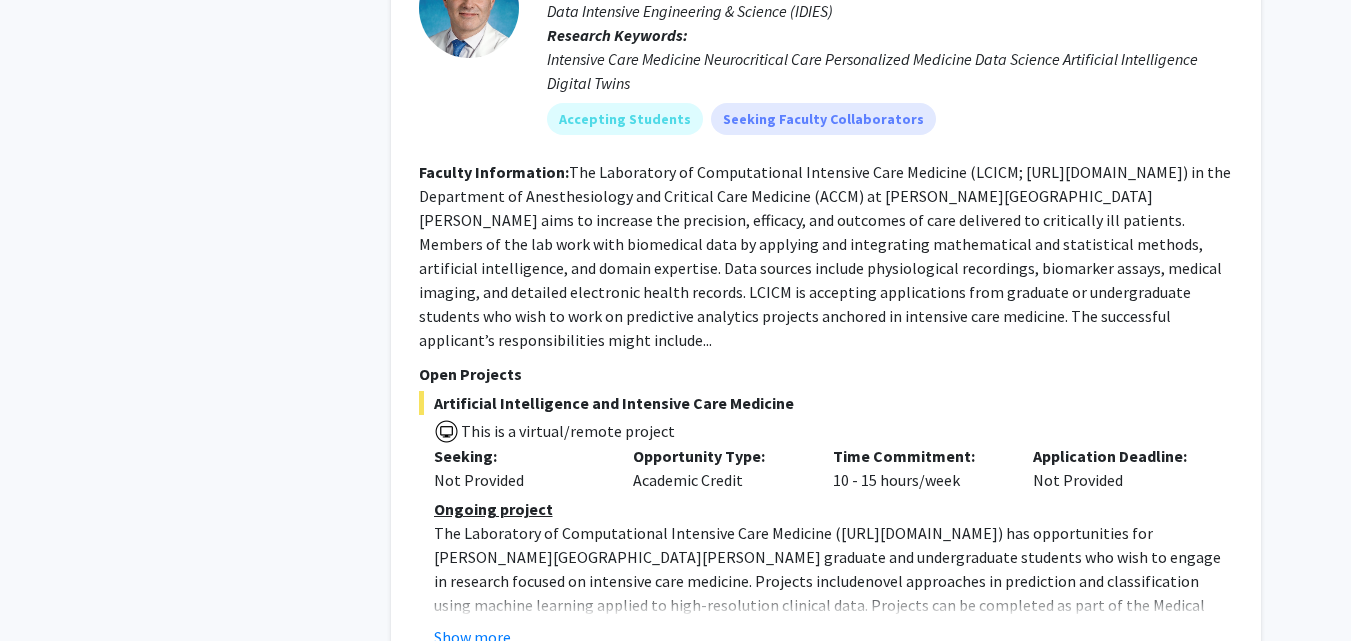 click on "Open Projects" 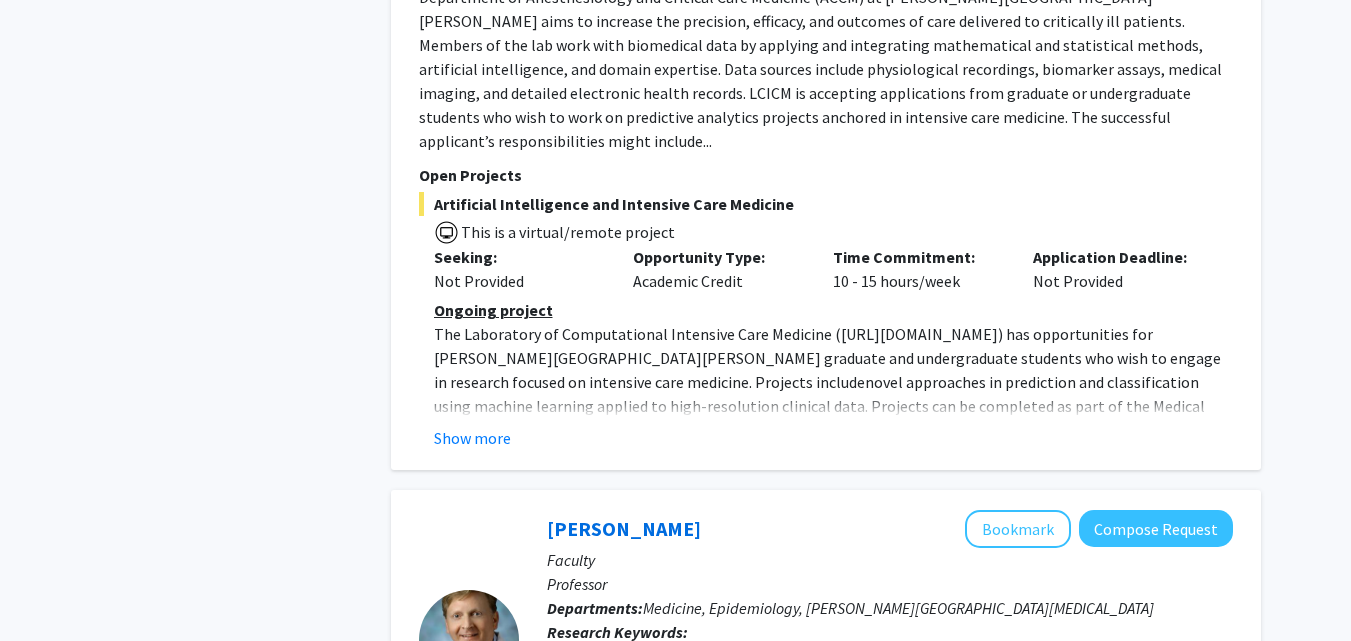 scroll, scrollTop: 1300, scrollLeft: 0, axis: vertical 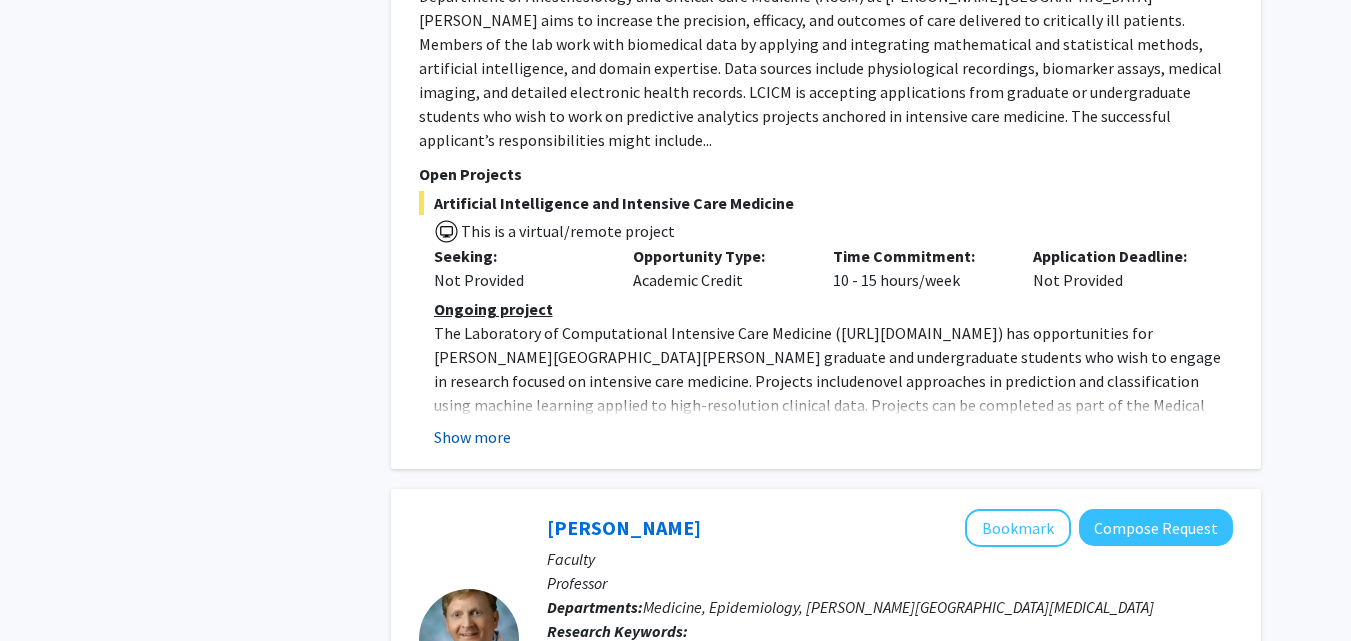 click on "Show more" 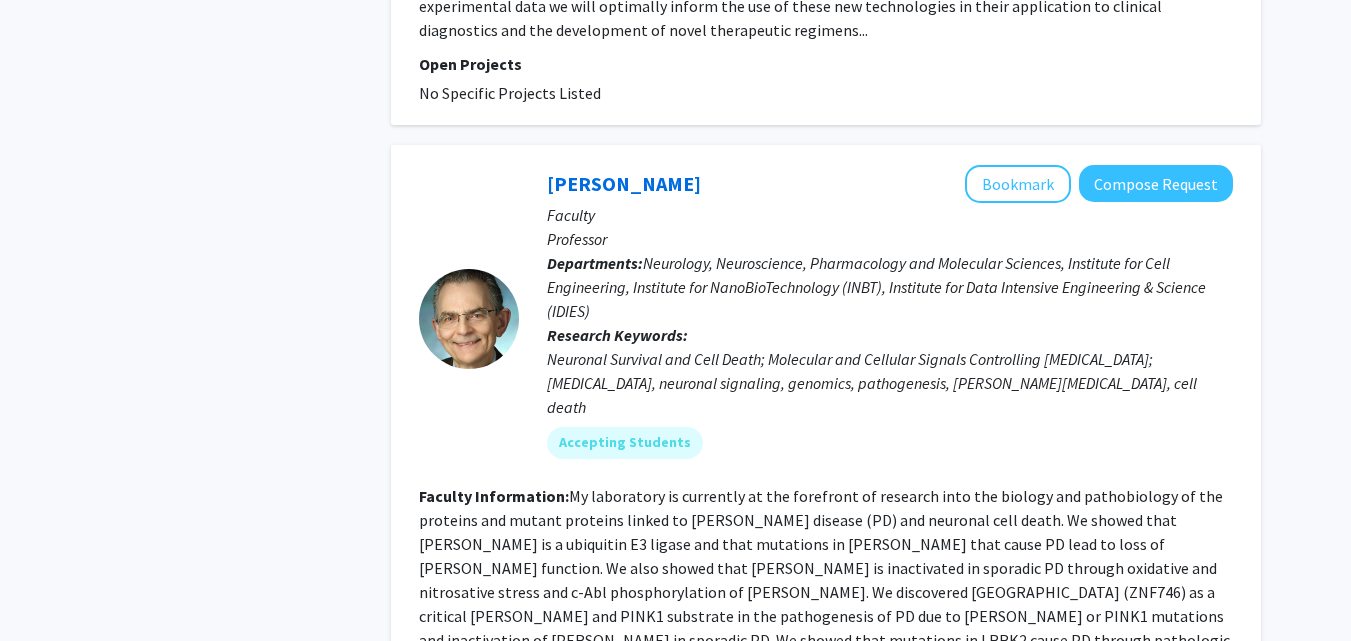scroll, scrollTop: 3500, scrollLeft: 0, axis: vertical 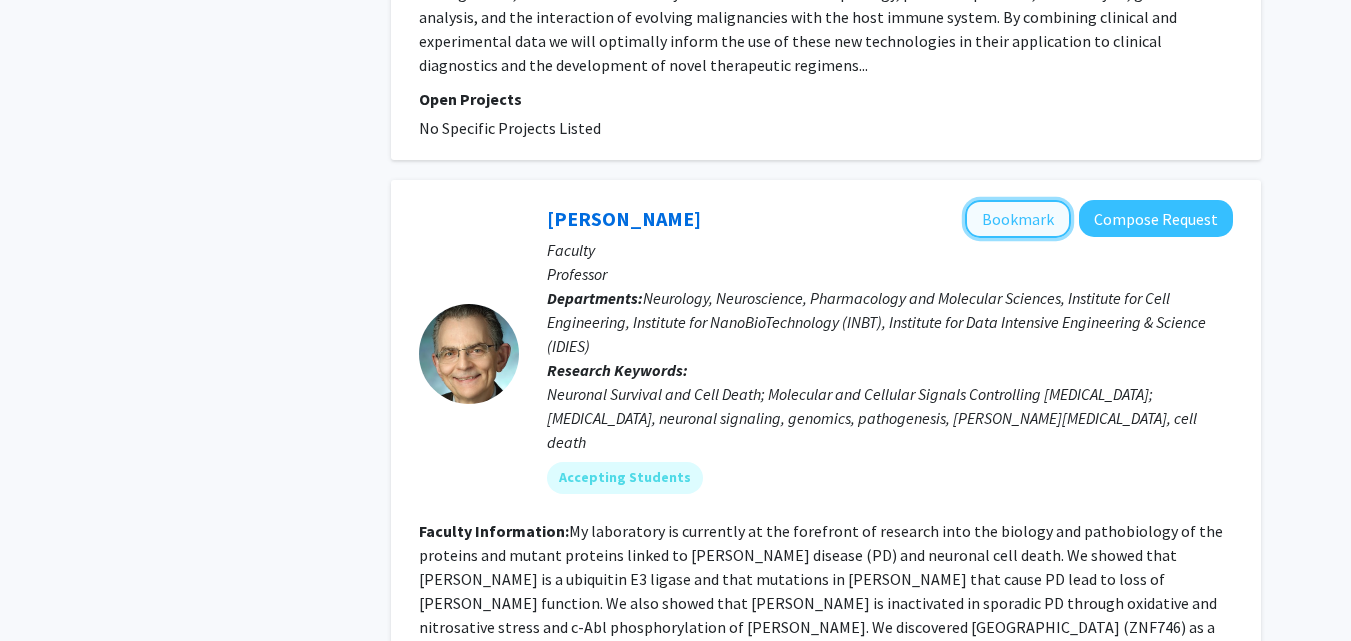 click on "Bookmark" 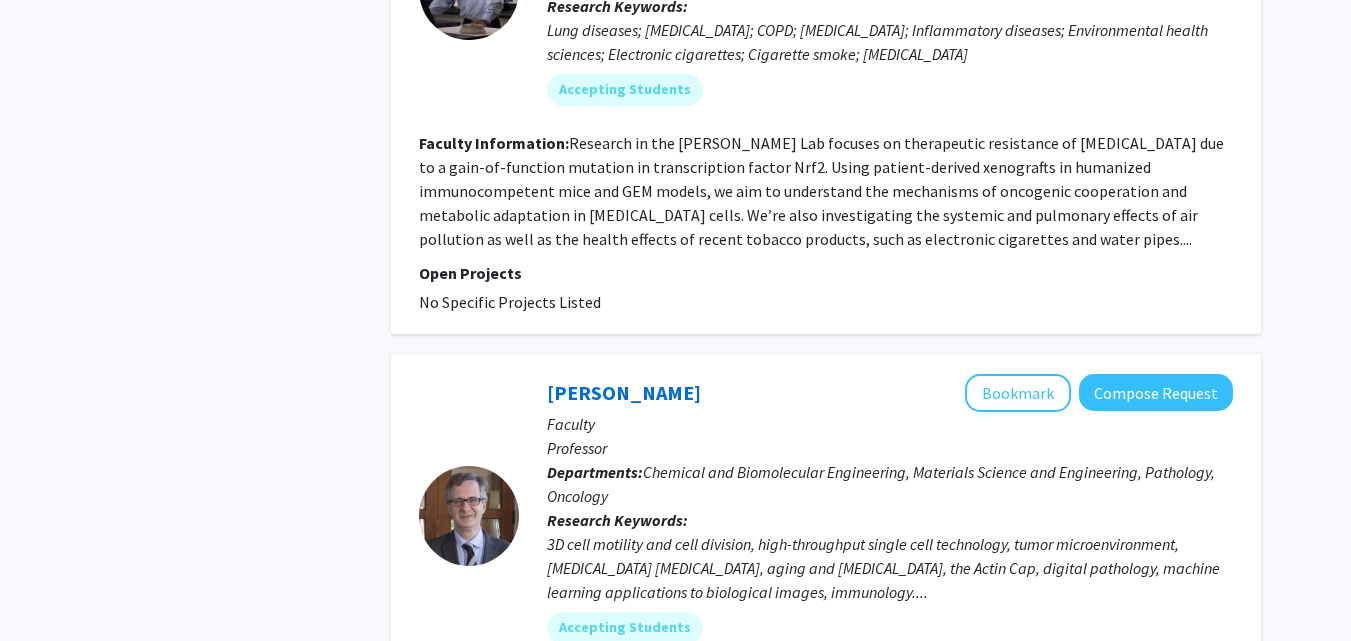 scroll, scrollTop: 4500, scrollLeft: 0, axis: vertical 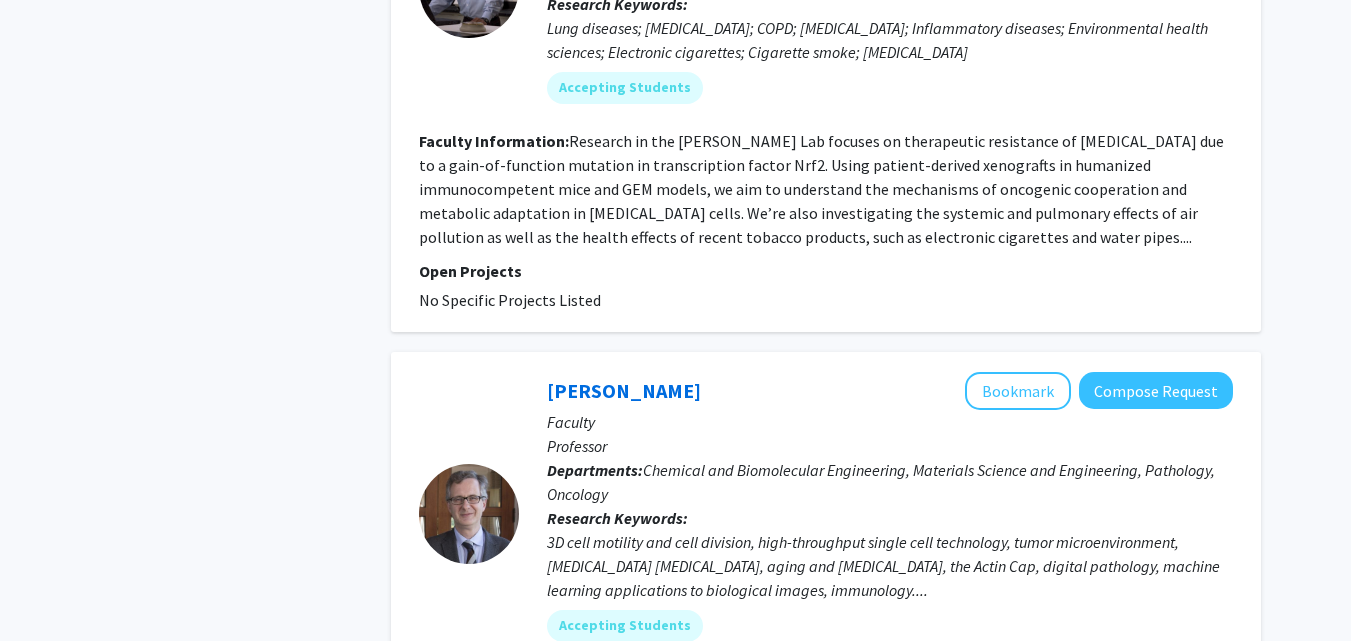 click on "3D cell motility and cell division, high-throughput single cell technology,  tumor microenvironment, [MEDICAL_DATA] [MEDICAL_DATA], aging and [MEDICAL_DATA], the Actin Cap, digital pathology, machine learning applications to biological images, immunology...." 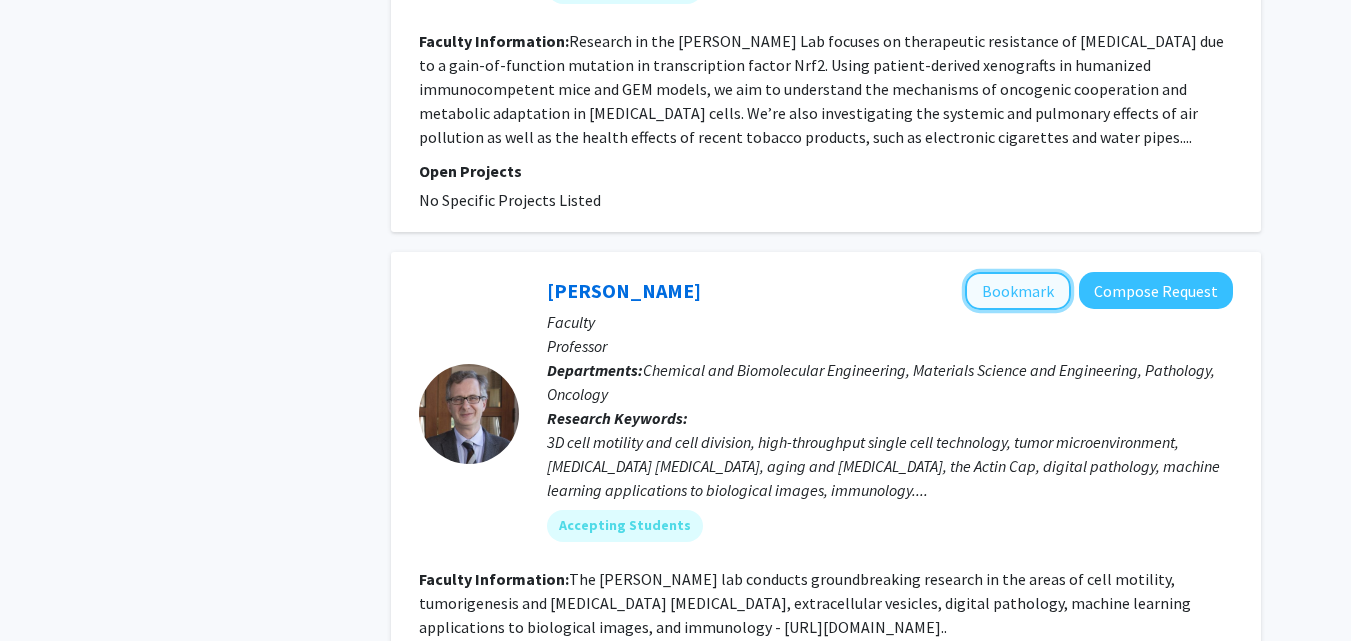 click on "Bookmark" 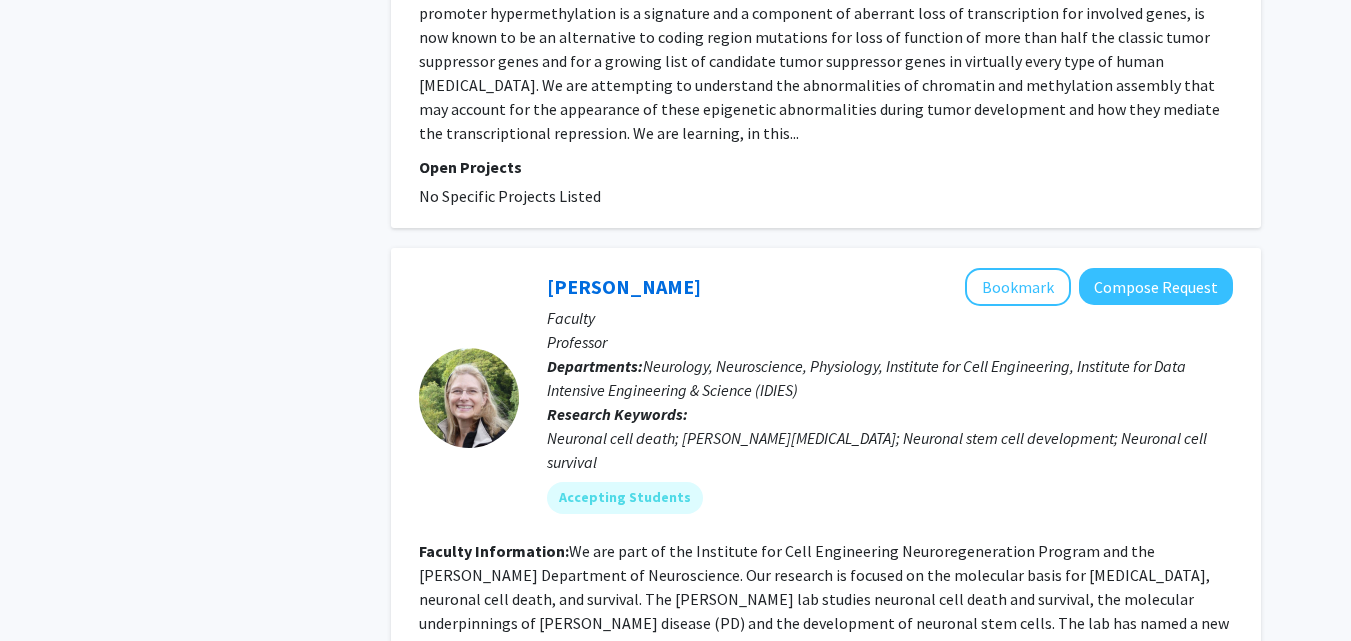 scroll, scrollTop: 5700, scrollLeft: 0, axis: vertical 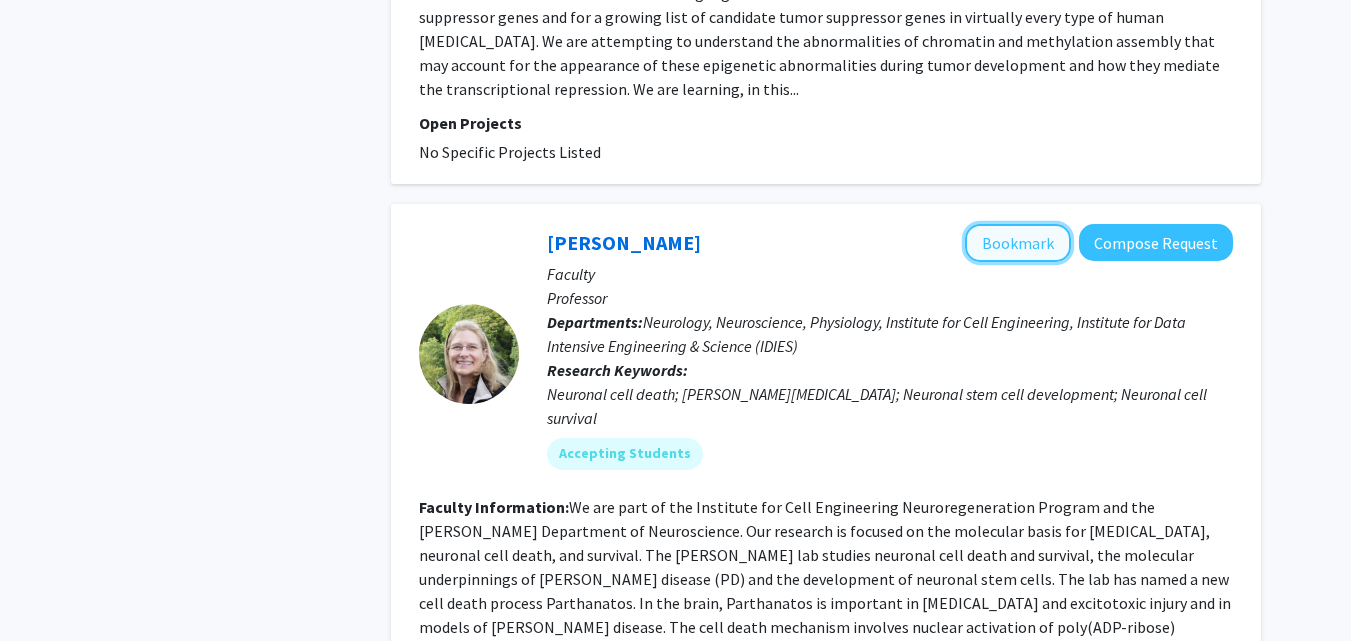 click on "Bookmark" 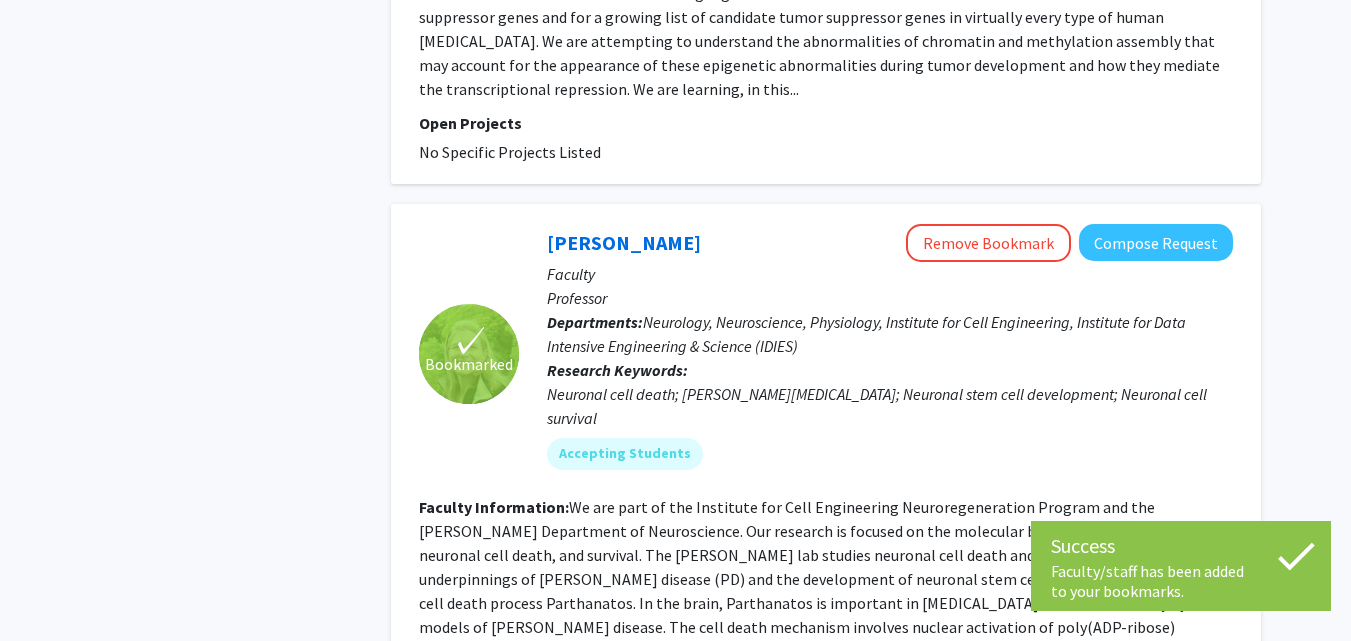 click on "3" 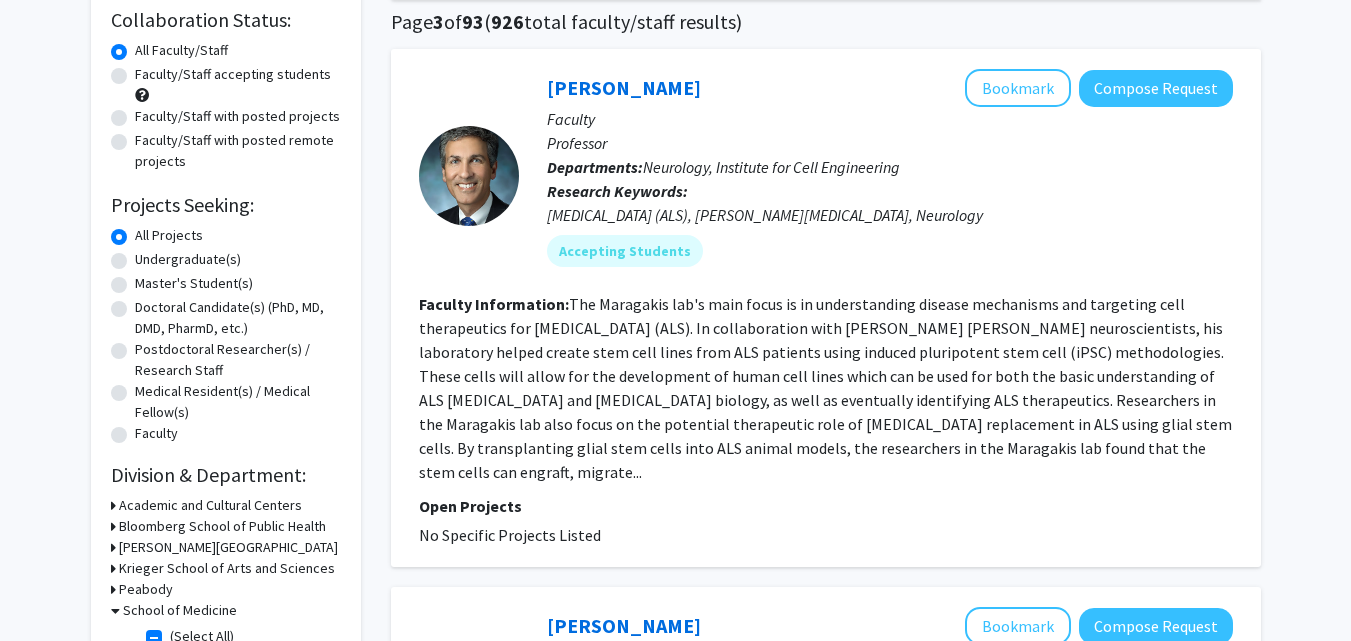 scroll, scrollTop: 100, scrollLeft: 0, axis: vertical 